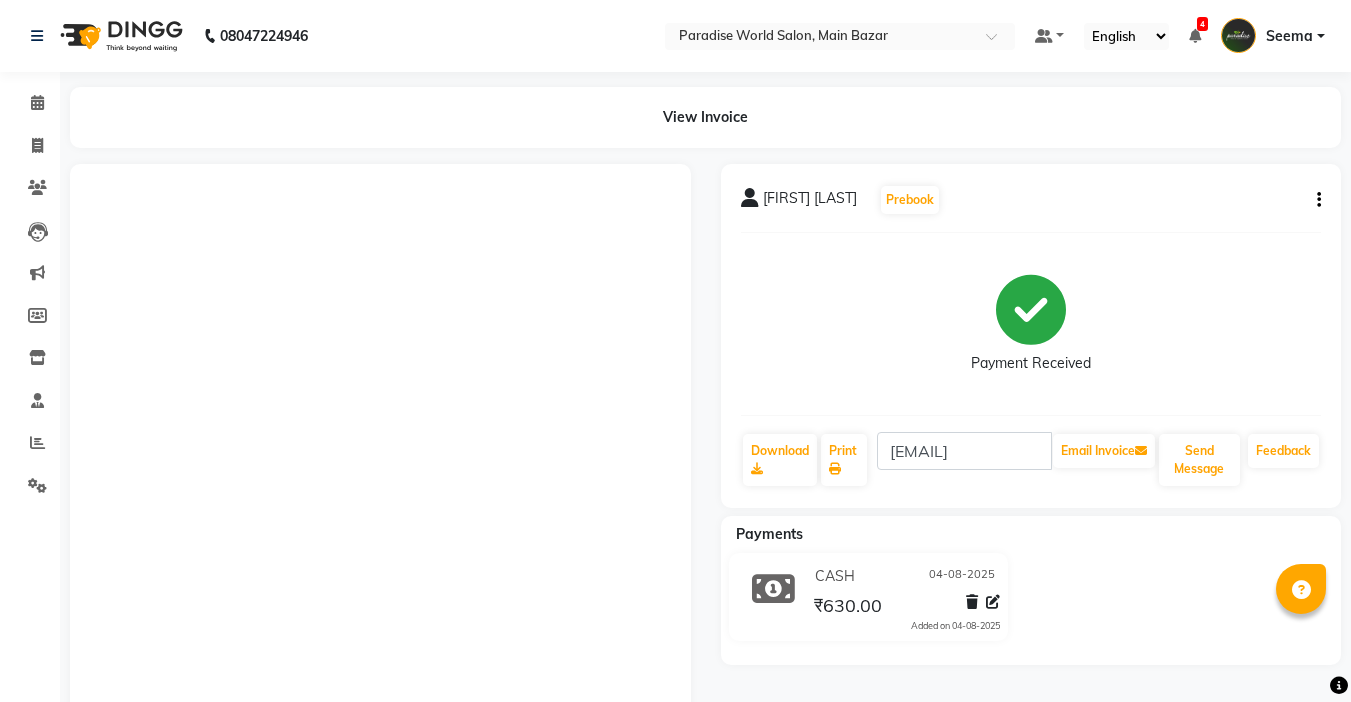 scroll, scrollTop: 100, scrollLeft: 0, axis: vertical 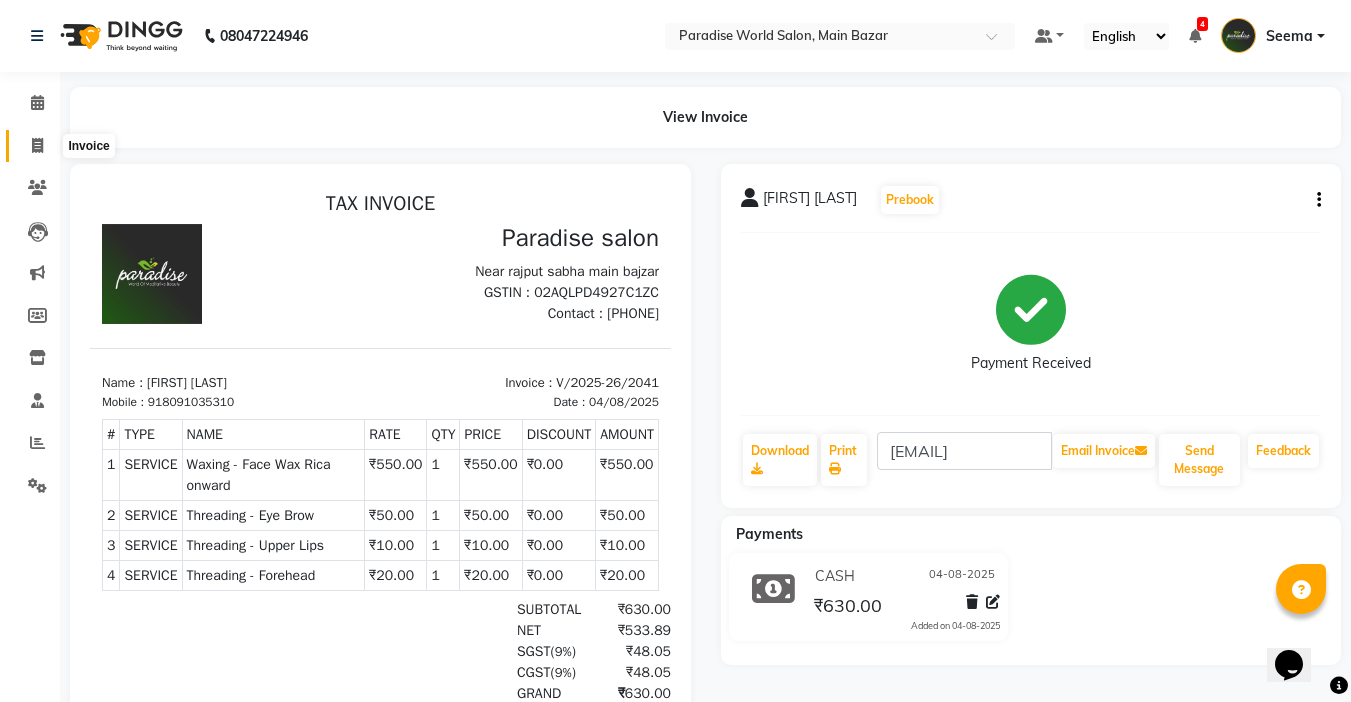 click 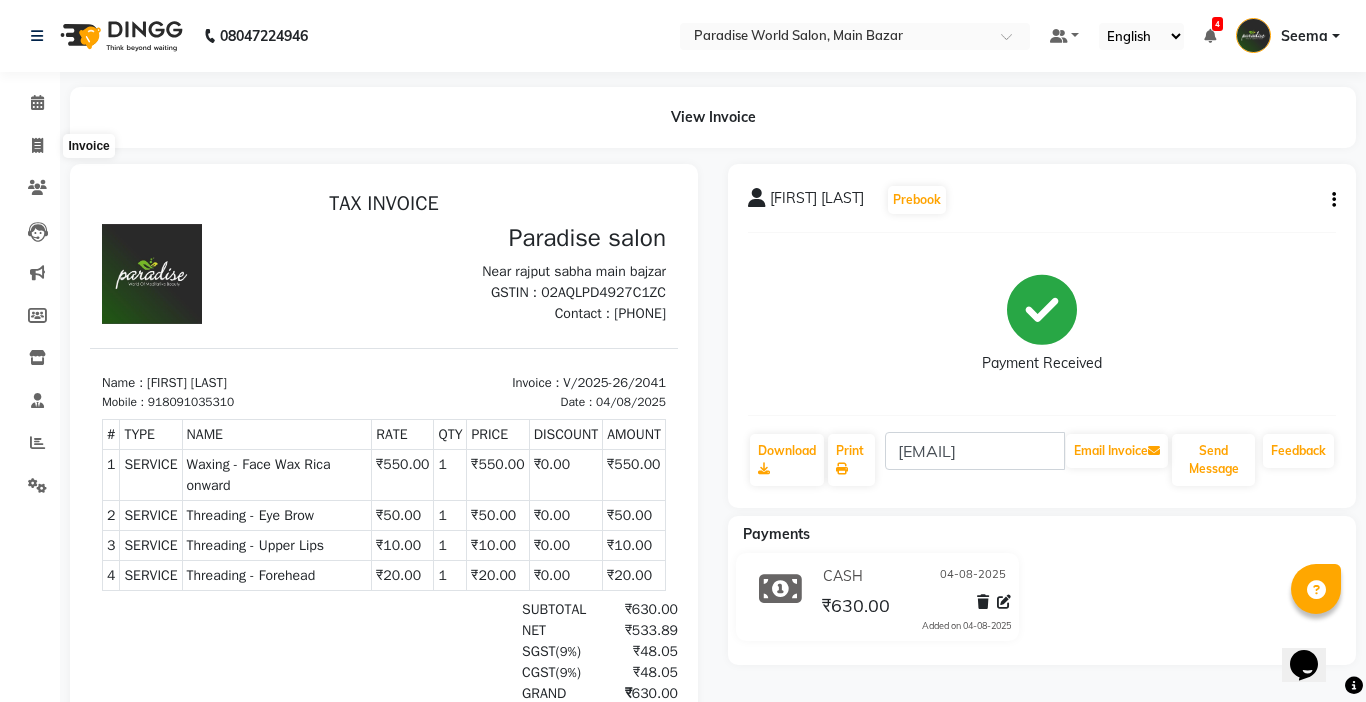select on "4451" 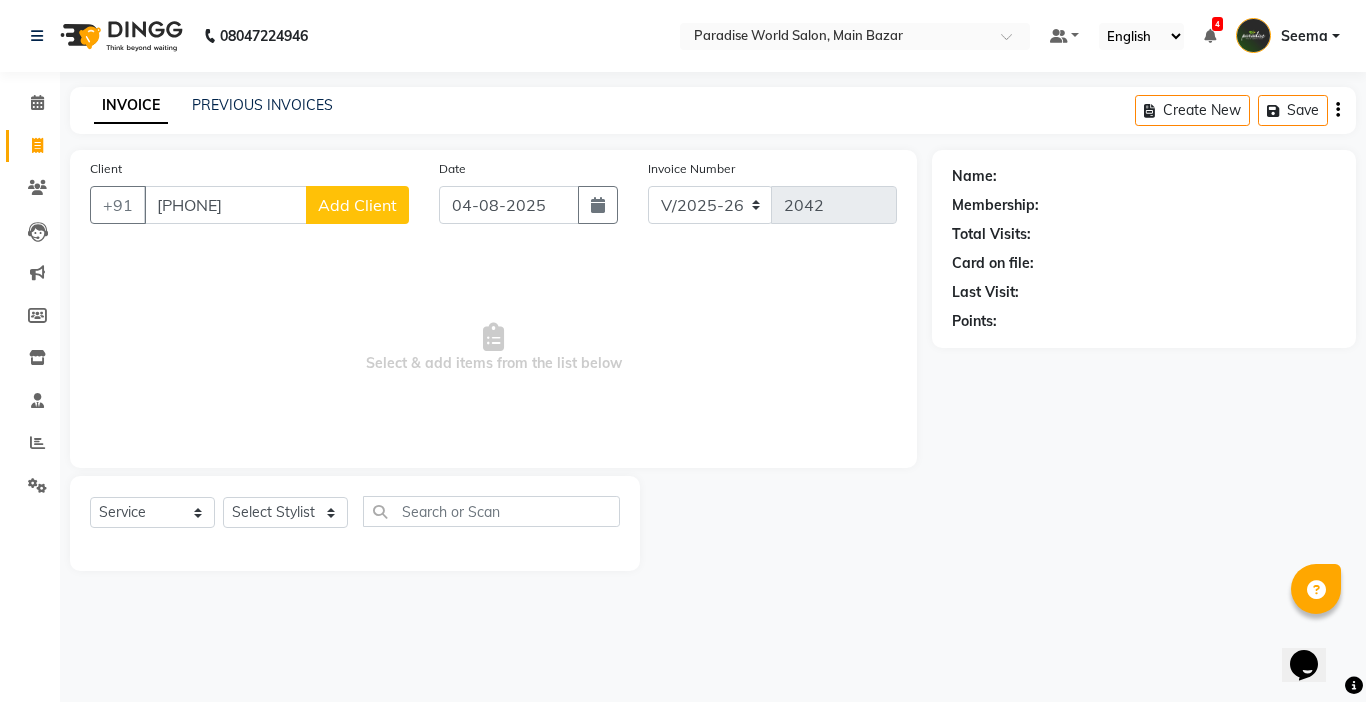 type on "[PHONE]" 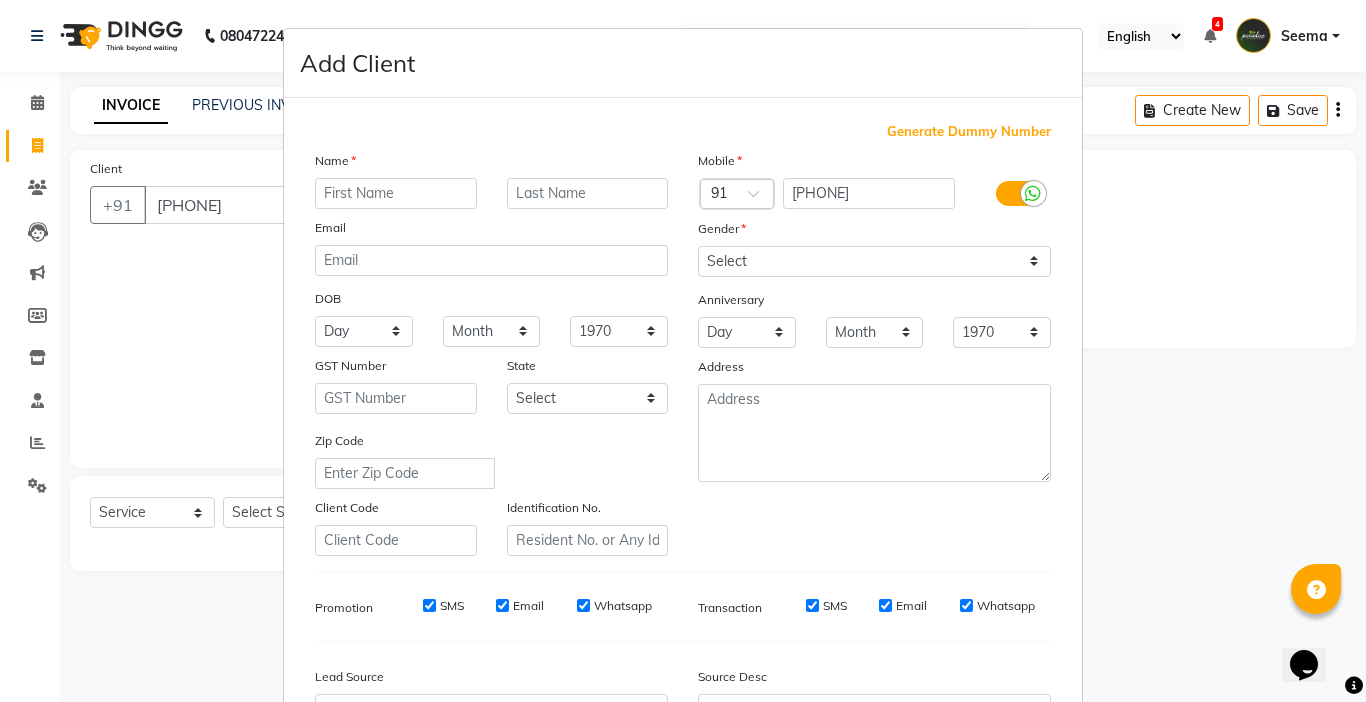 click at bounding box center (396, 193) 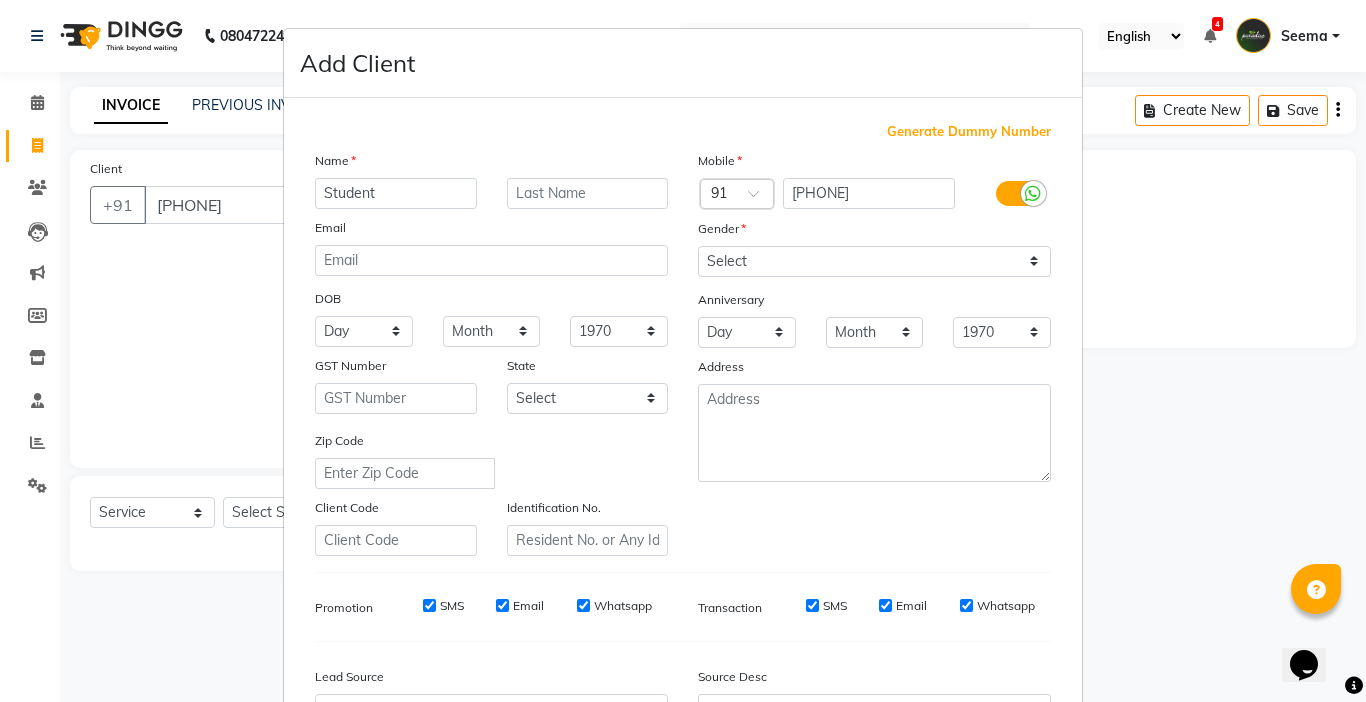 type on "Student" 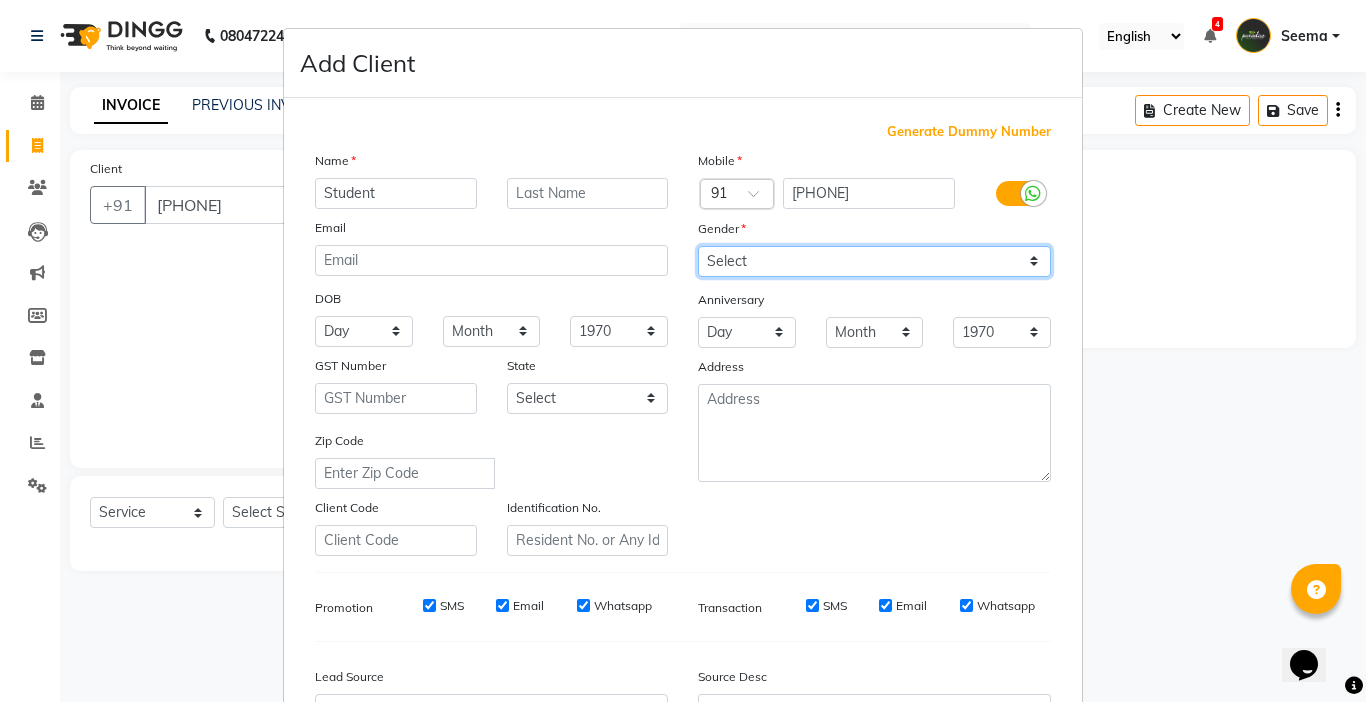 click on "Select Male Female Other Prefer Not To Say" at bounding box center (874, 261) 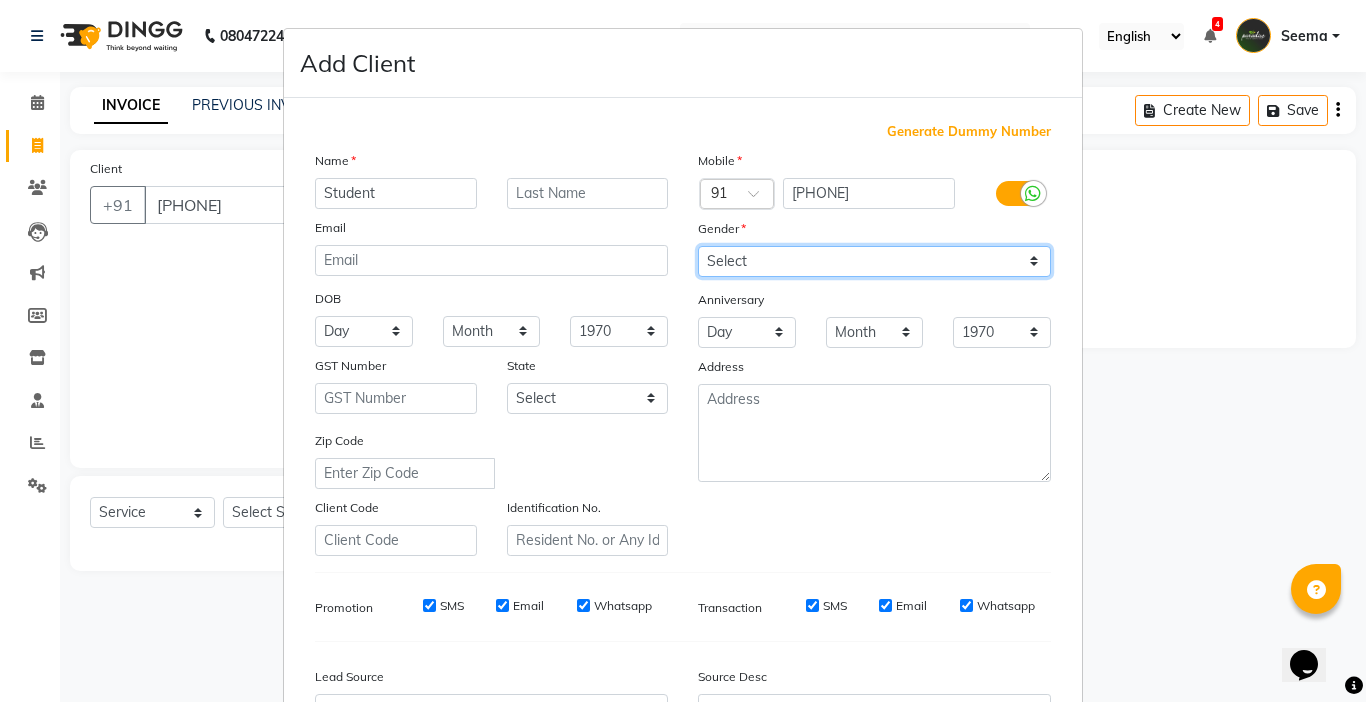select on "male" 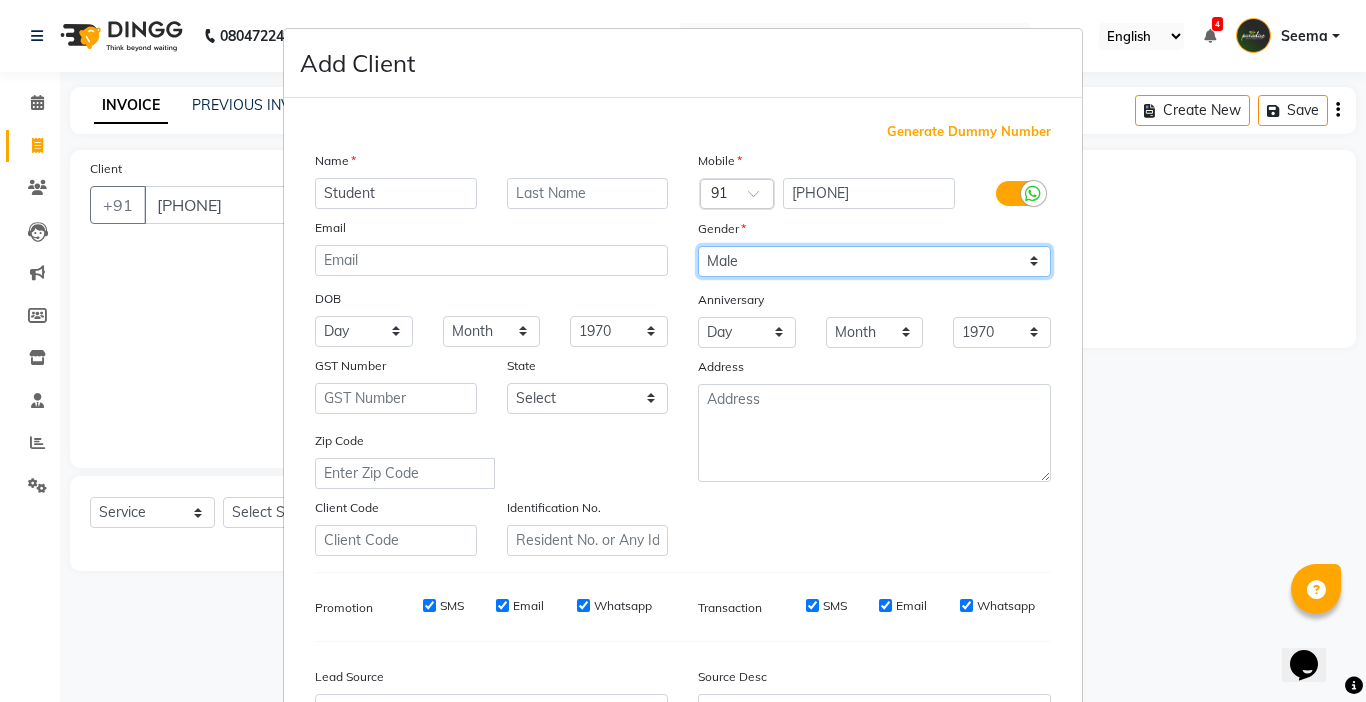 click on "Select Male Female Other Prefer Not To Say" at bounding box center (874, 261) 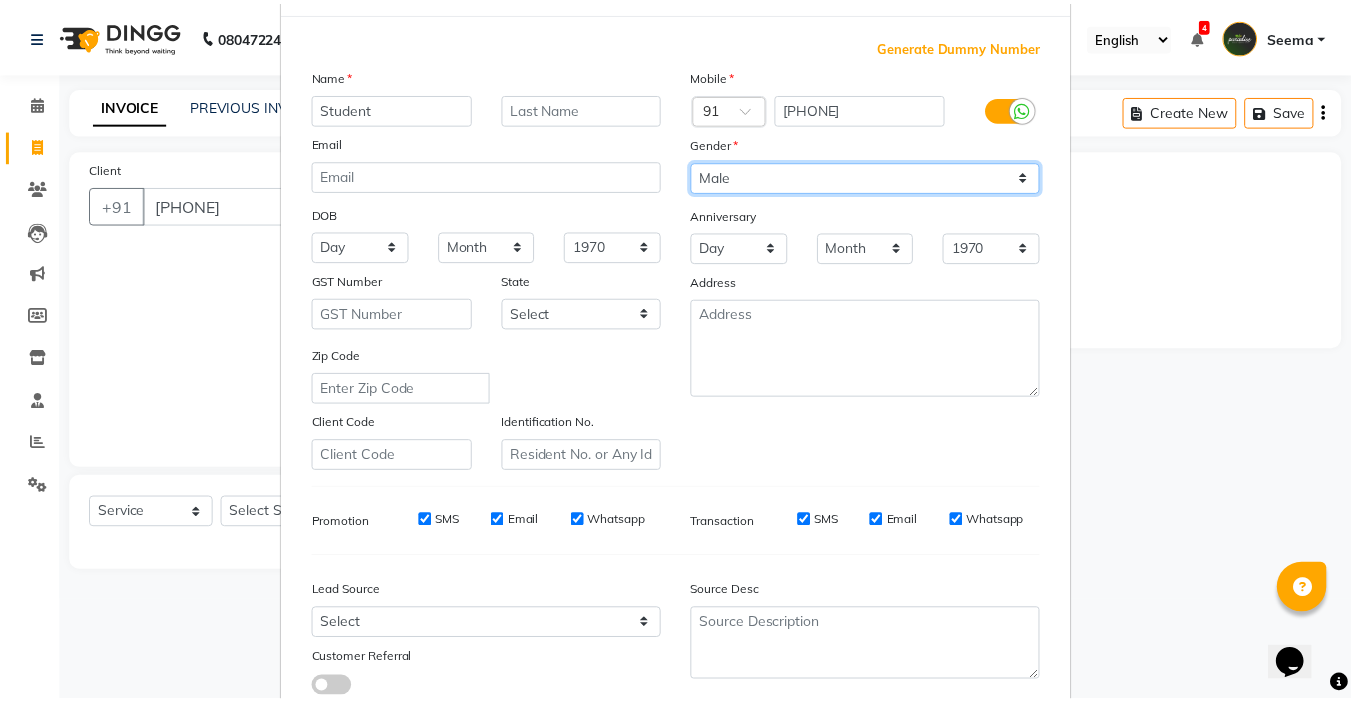 scroll, scrollTop: 221, scrollLeft: 0, axis: vertical 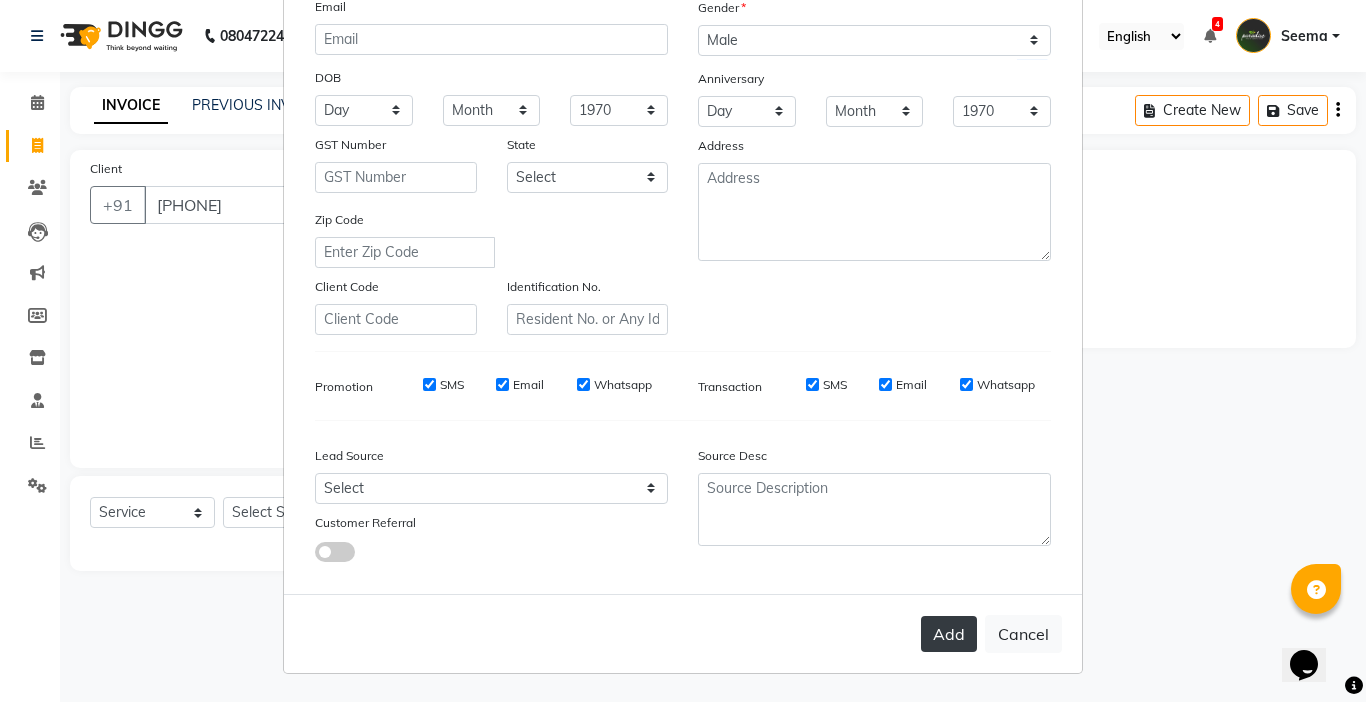 click on "Add" at bounding box center (949, 634) 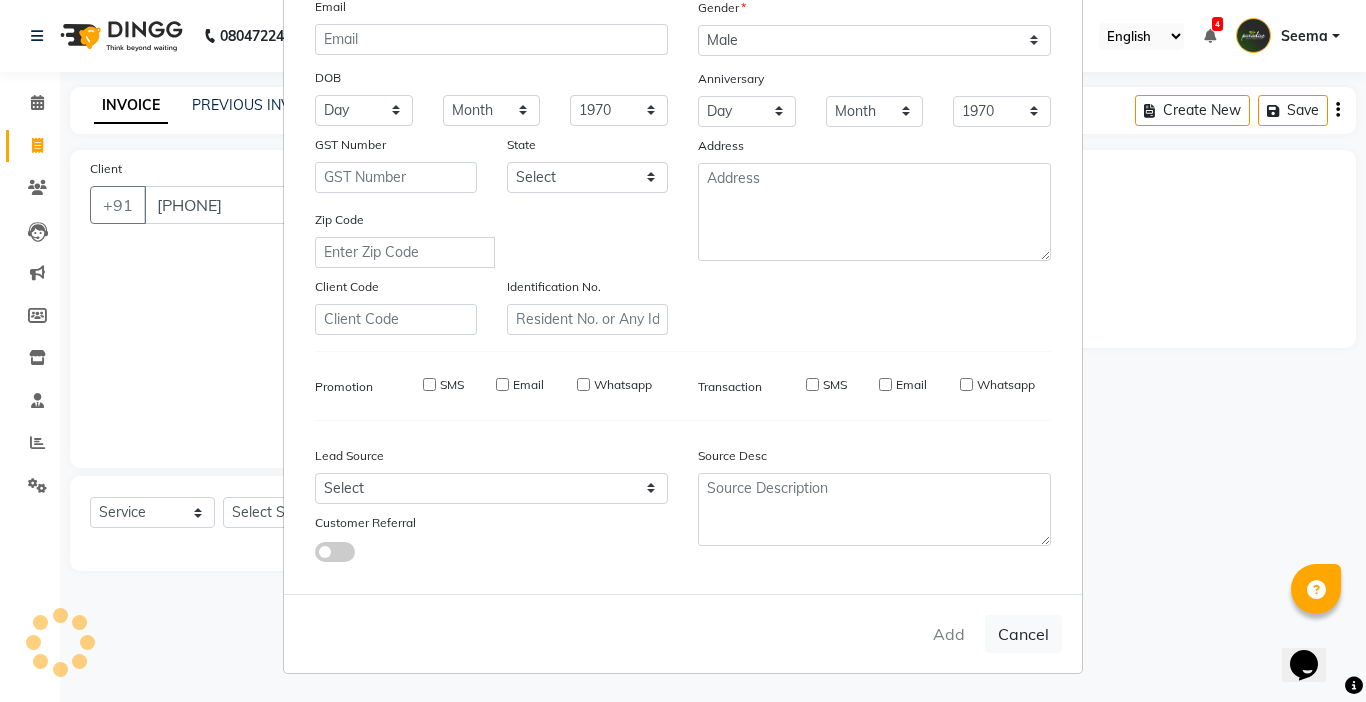 type 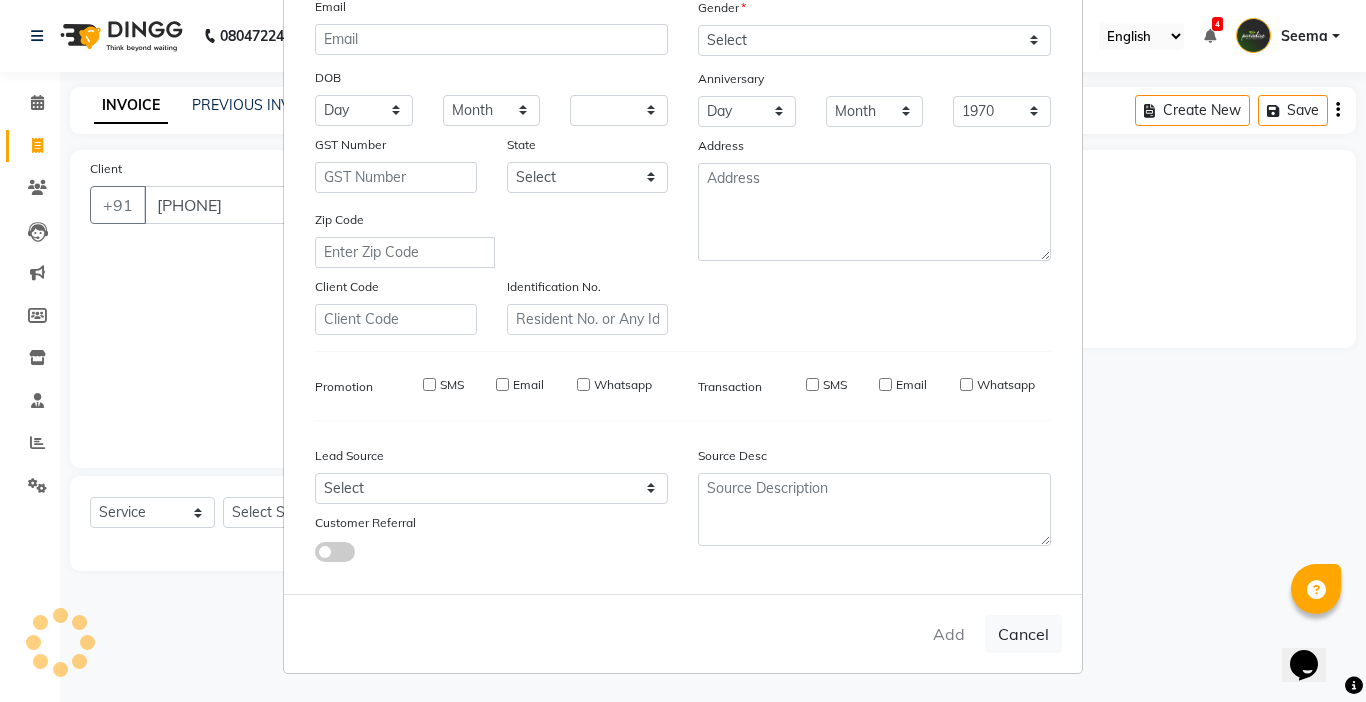 select 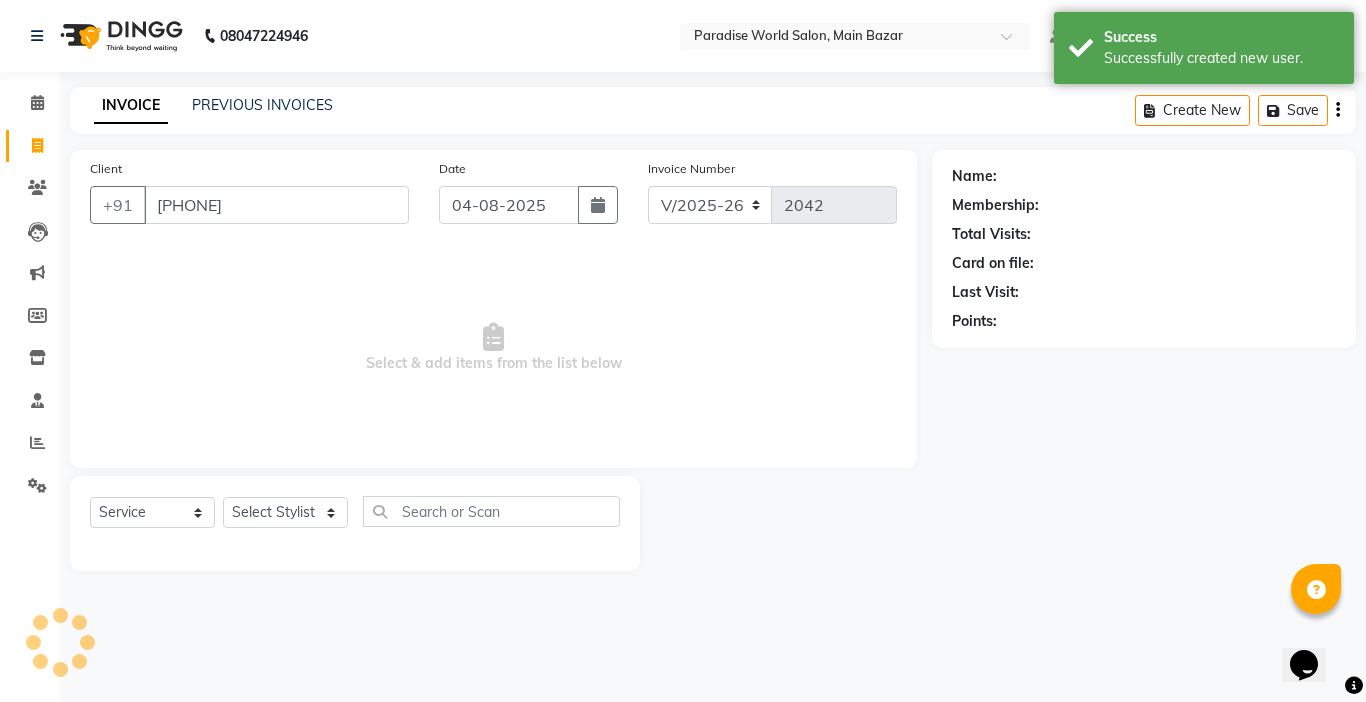 select on "1: Object" 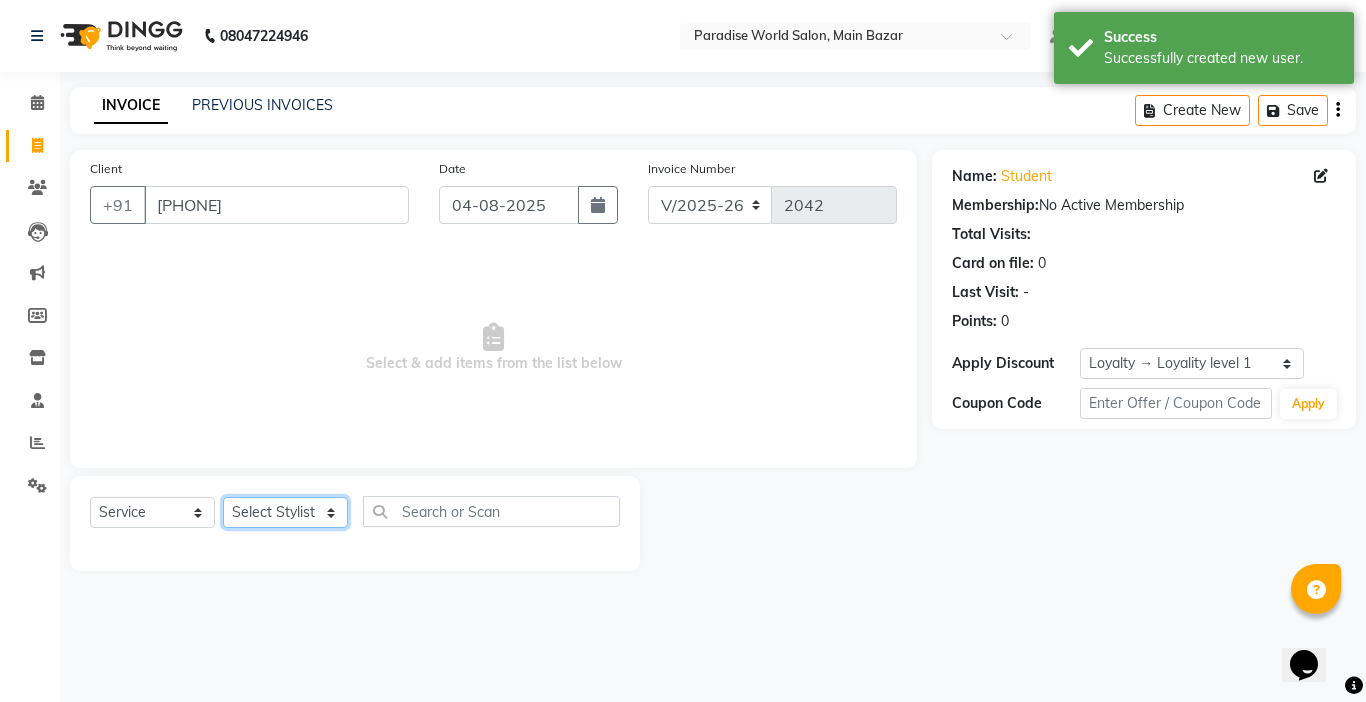 click on "Select Stylist Abby aman  Anil anku Bobby company Deepak Deepika Gourav Heena ishu Jagdeesh kanchan Love preet Maddy Manpreet student Meenu Naina Nikita Palak Palak Sharma Radika Rajneesh Student Seema Shagun Shifali - Student Shweta  Sujata Surinder Paul Vansh Vikas Vishal" 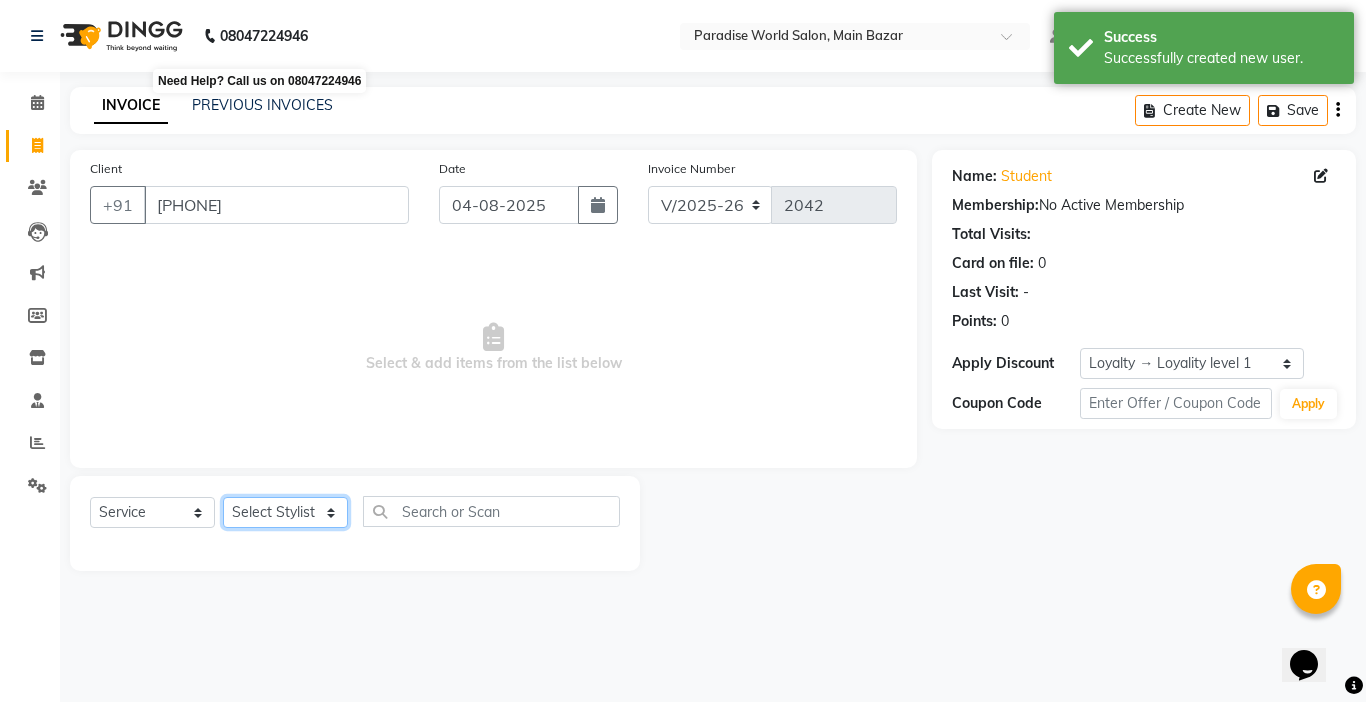 select on "54032" 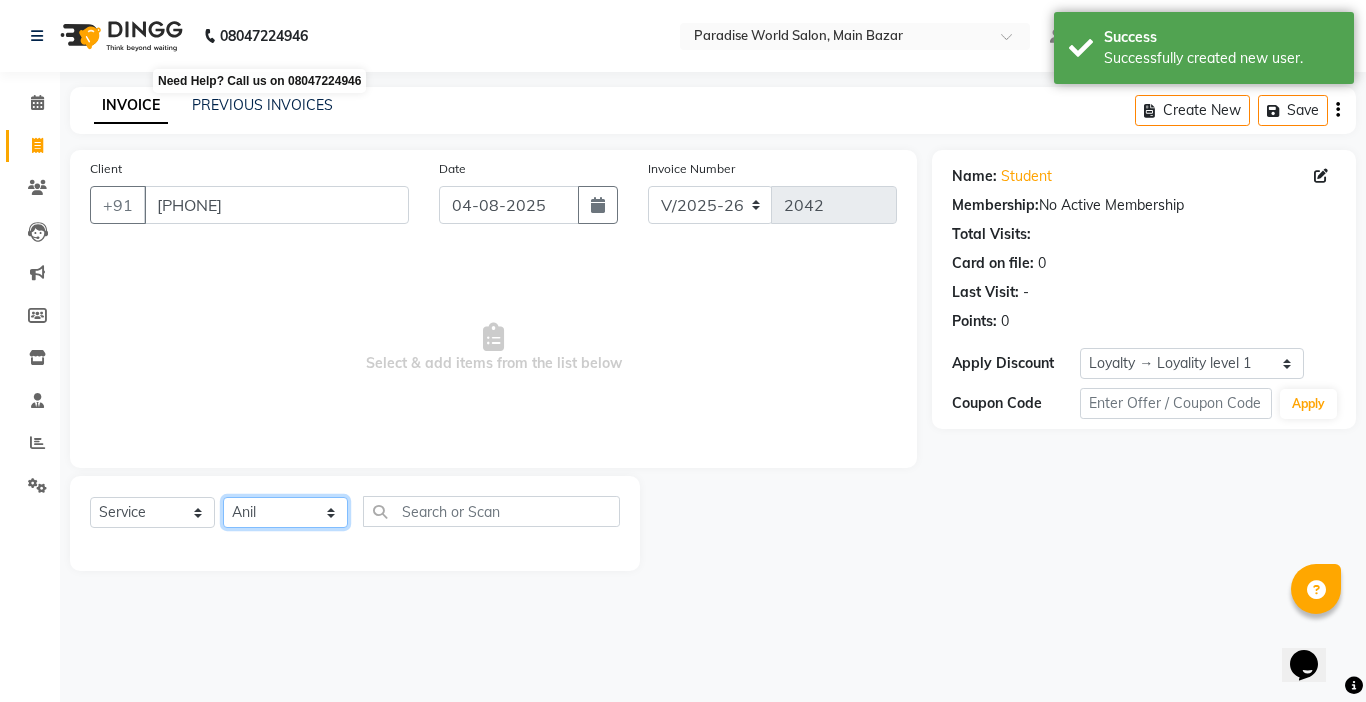 click on "Select Stylist Abby aman  Anil anku Bobby company Deepak Deepika Gourav Heena ishu Jagdeesh kanchan Love preet Maddy Manpreet student Meenu Naina Nikita Palak Palak Sharma Radika Rajneesh Student Seema Shagun Shifali - Student Shweta  Sujata Surinder Paul Vansh Vikas Vishal" 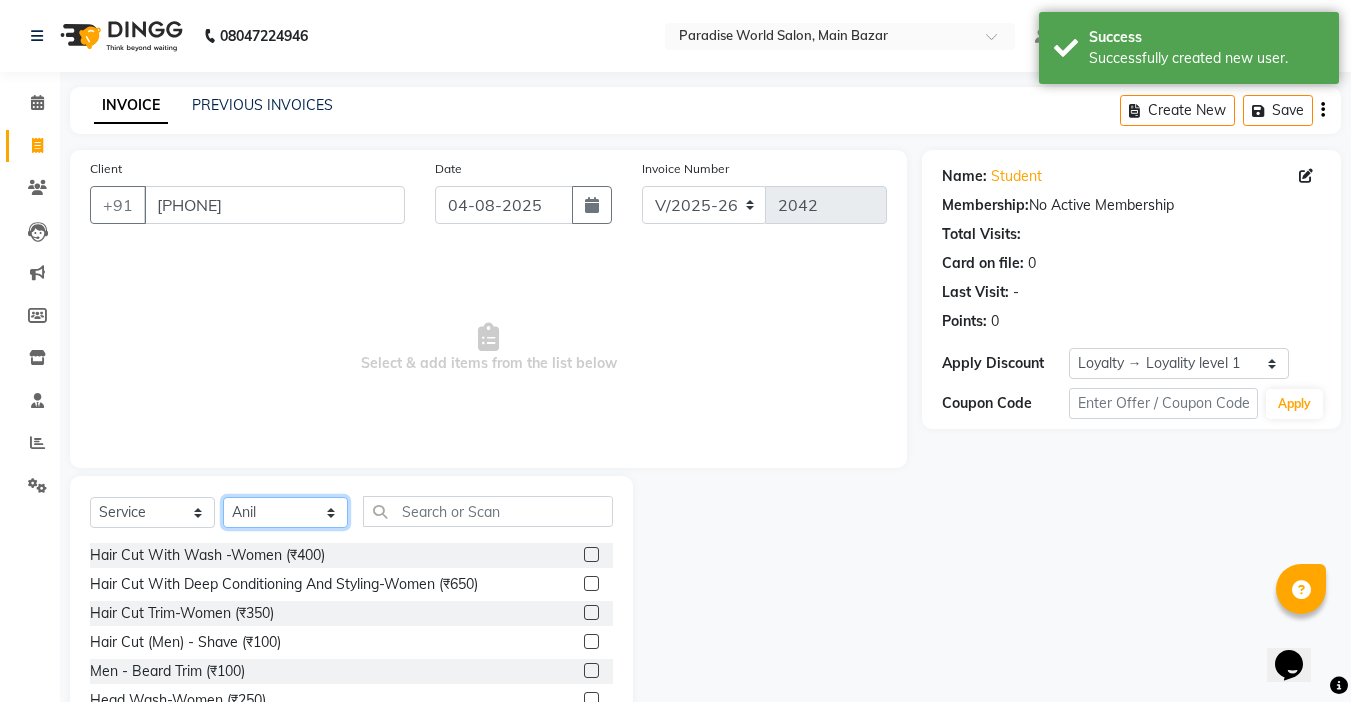 scroll, scrollTop: 99, scrollLeft: 0, axis: vertical 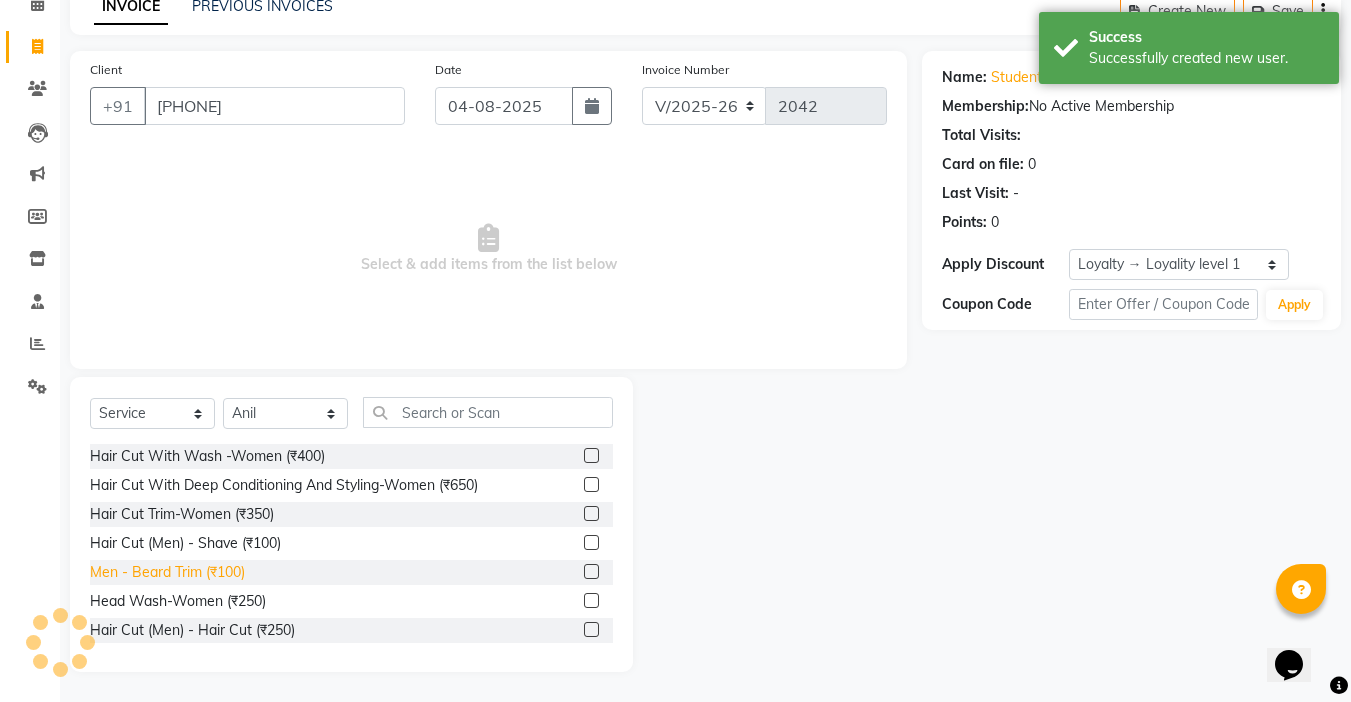 click on "Men  -  Beard Trim (₹100)" 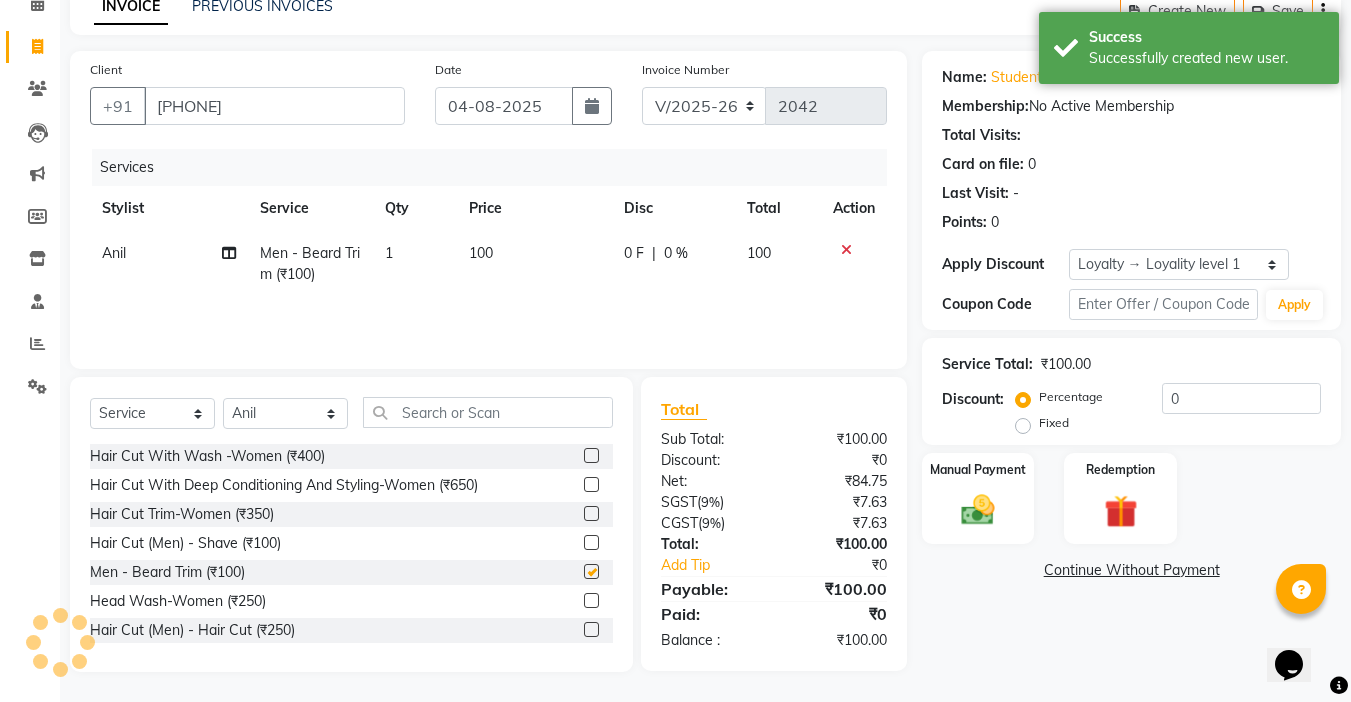 checkbox on "false" 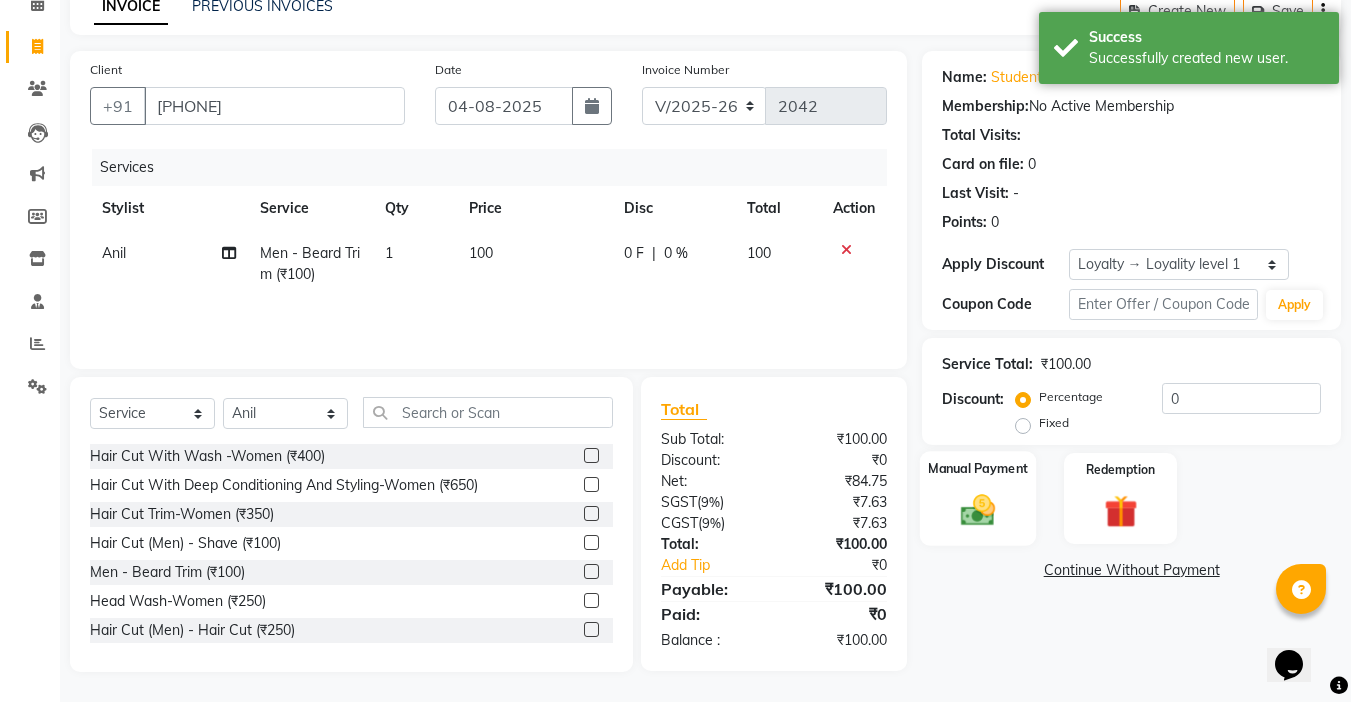 click 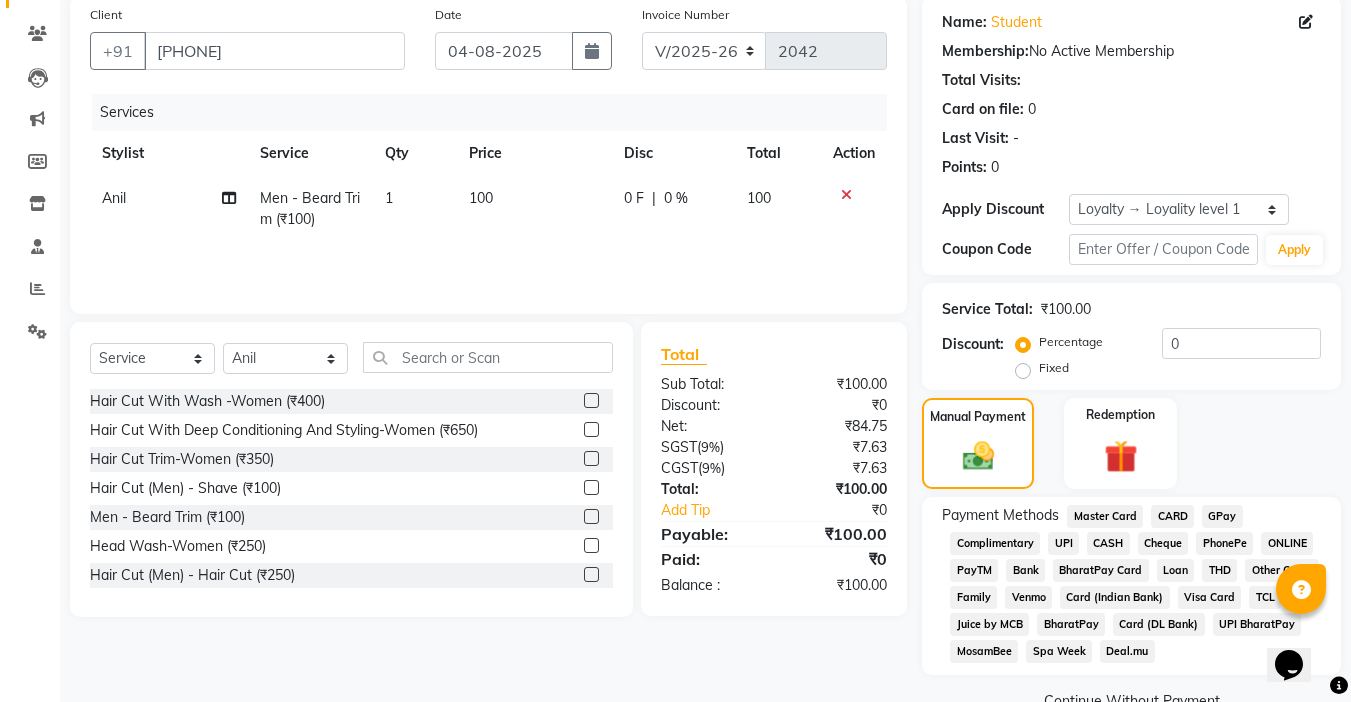 scroll, scrollTop: 198, scrollLeft: 0, axis: vertical 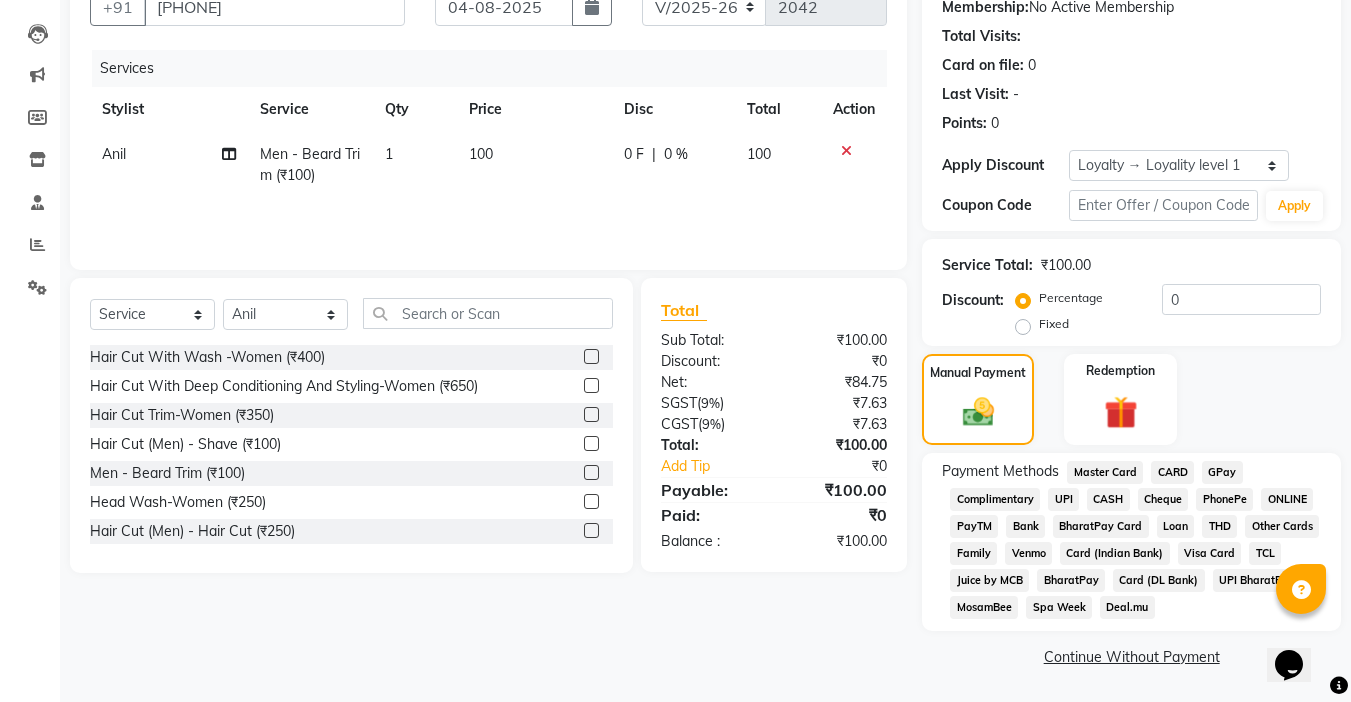 click on "CASH" 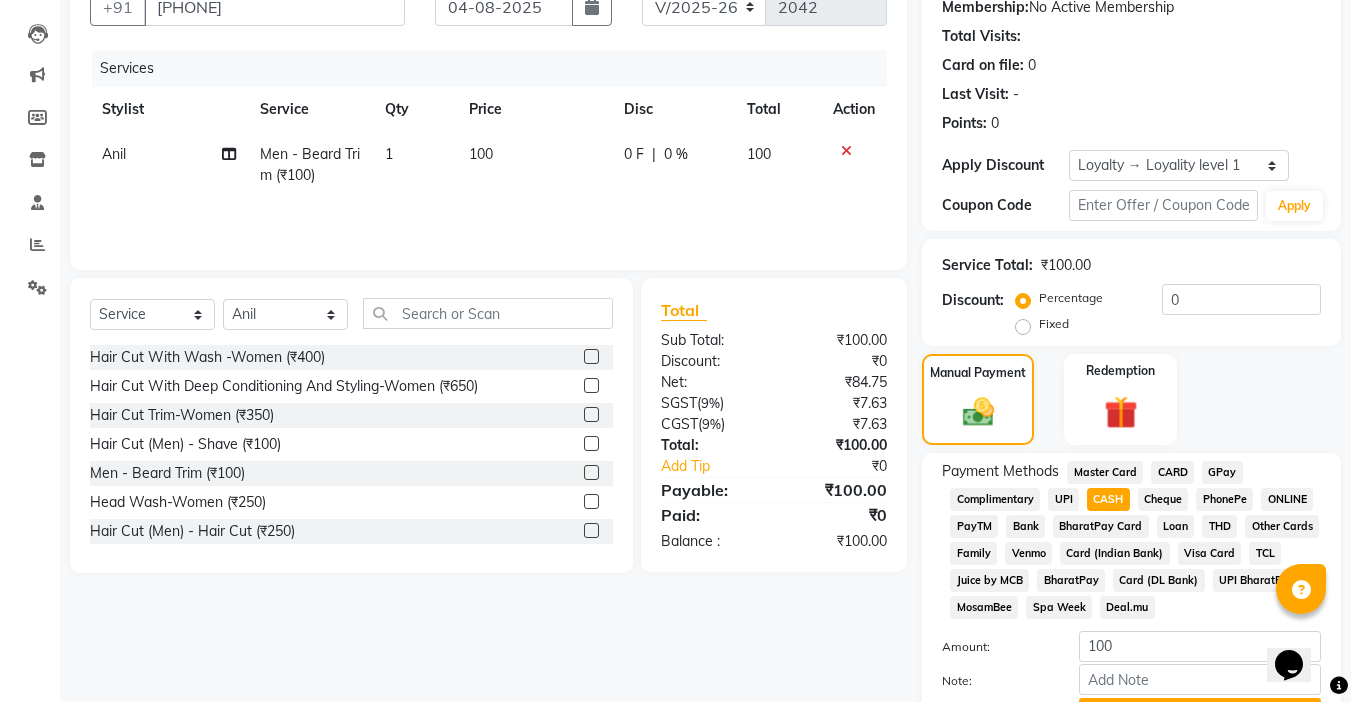 scroll, scrollTop: 304, scrollLeft: 0, axis: vertical 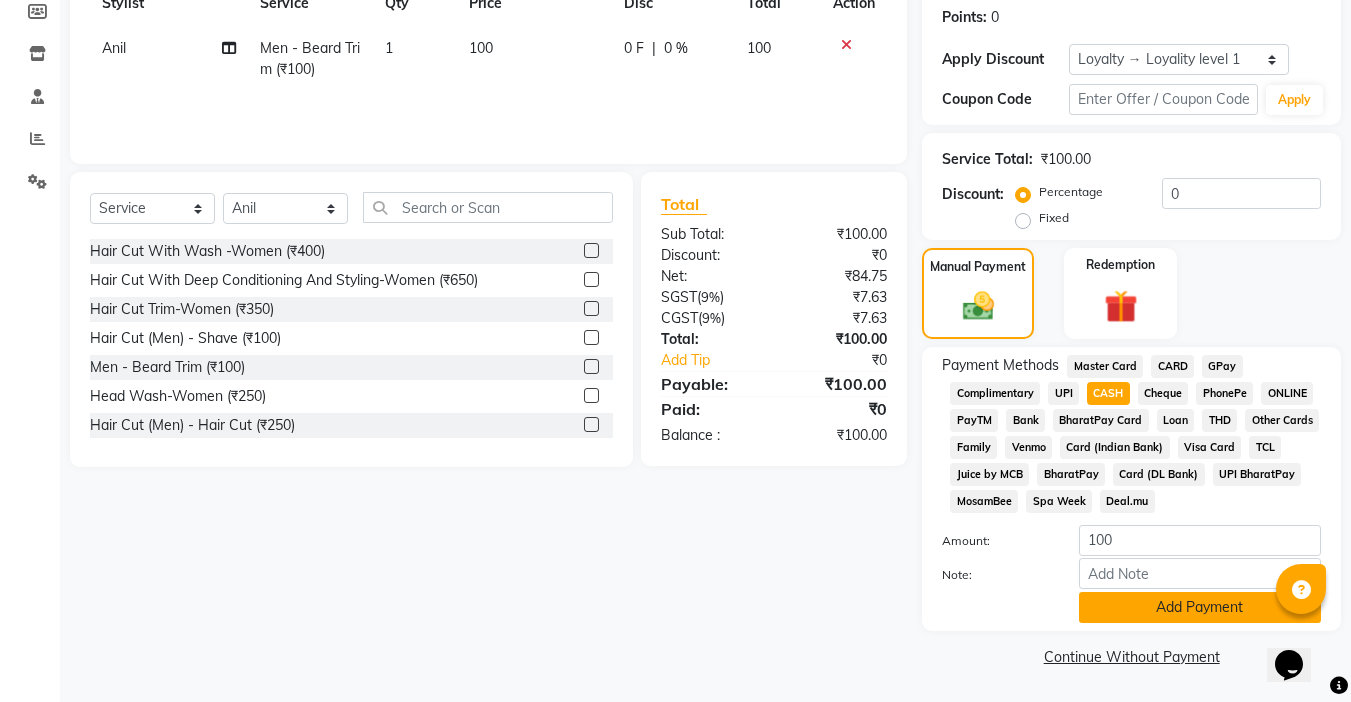 click on "Add Payment" 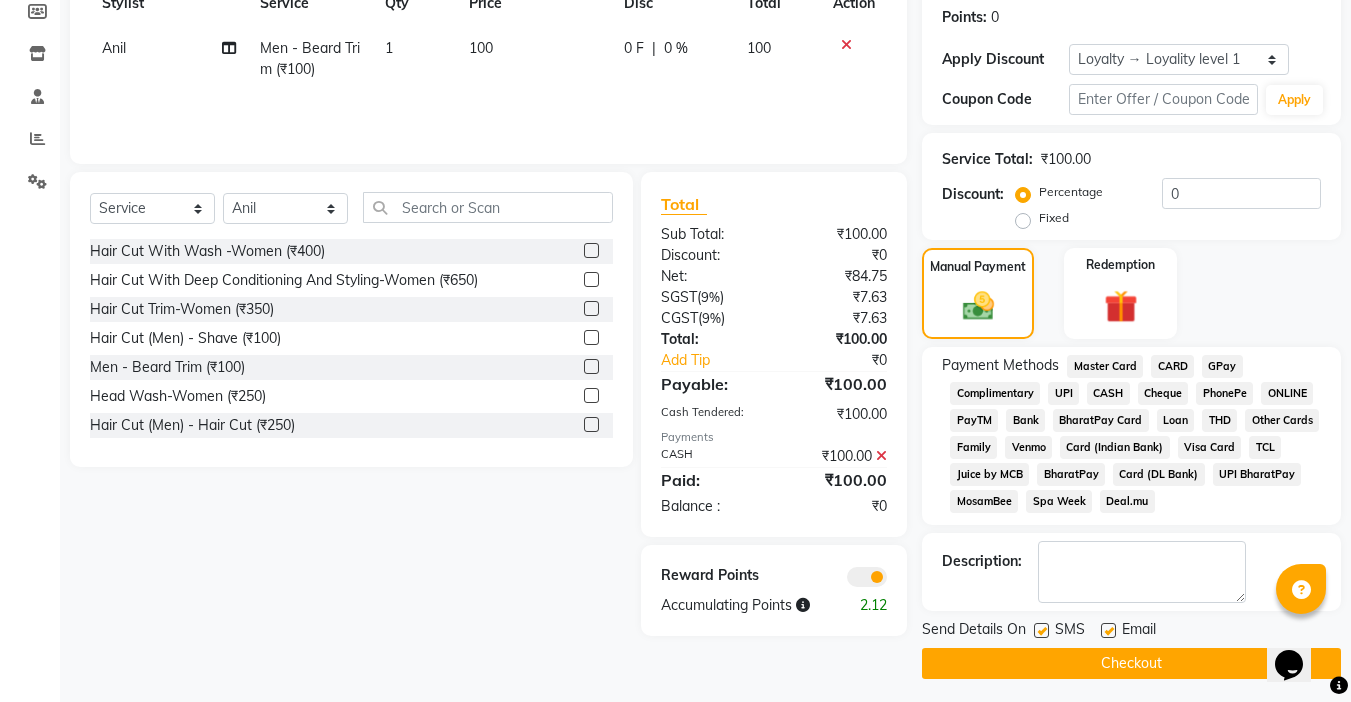 drag, startPoint x: 1112, startPoint y: 629, endPoint x: 1055, endPoint y: 639, distance: 57.870544 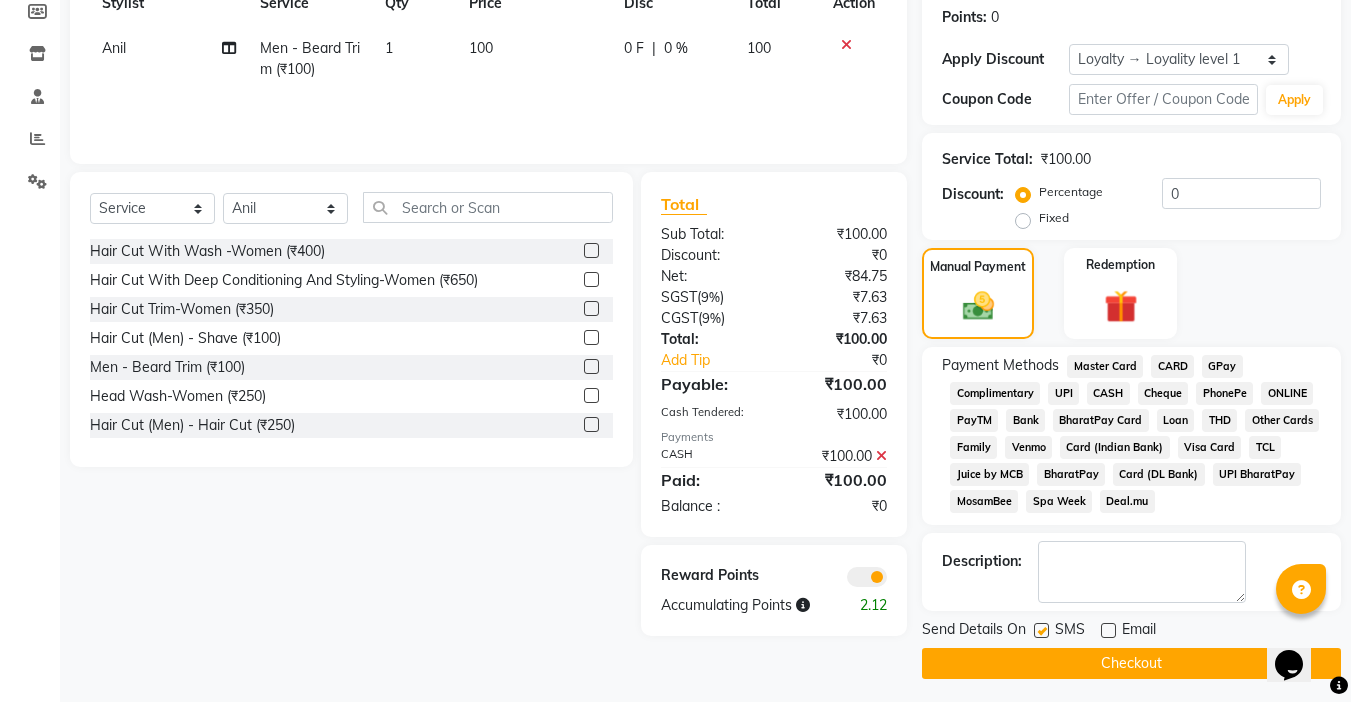 click 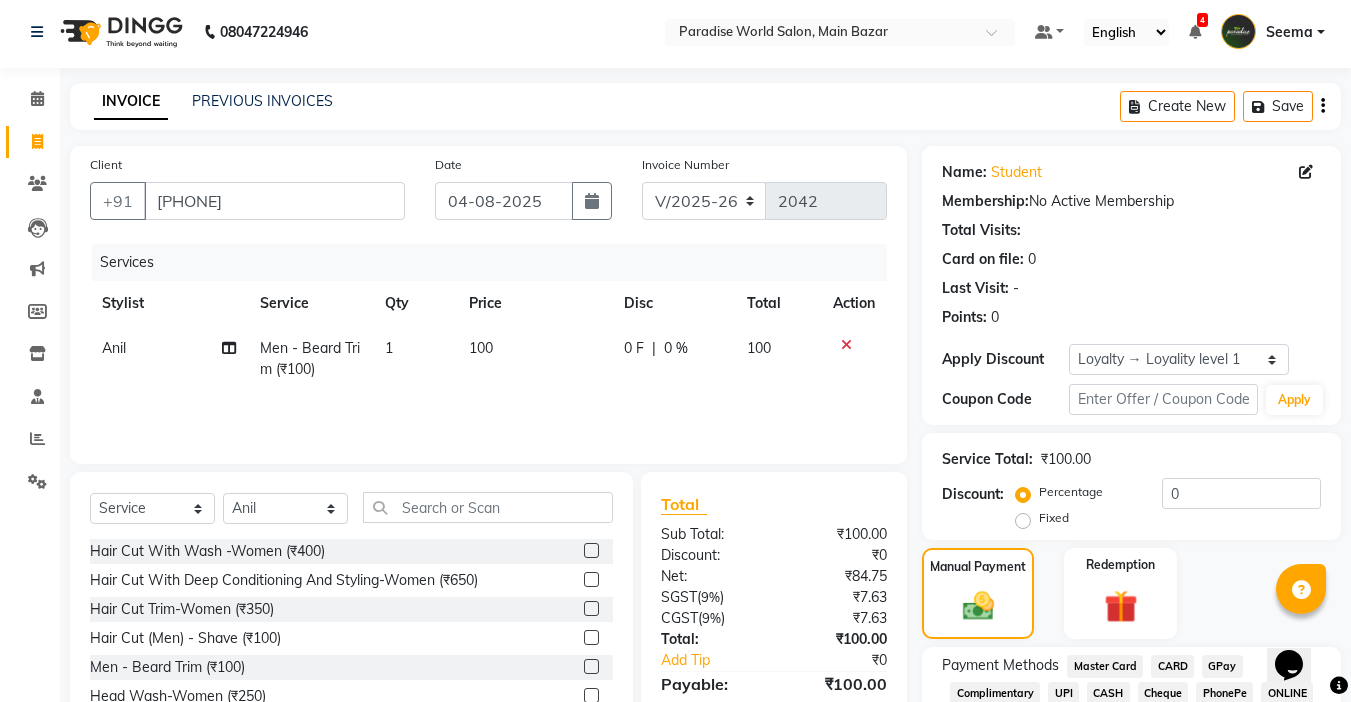 scroll, scrollTop: 104, scrollLeft: 0, axis: vertical 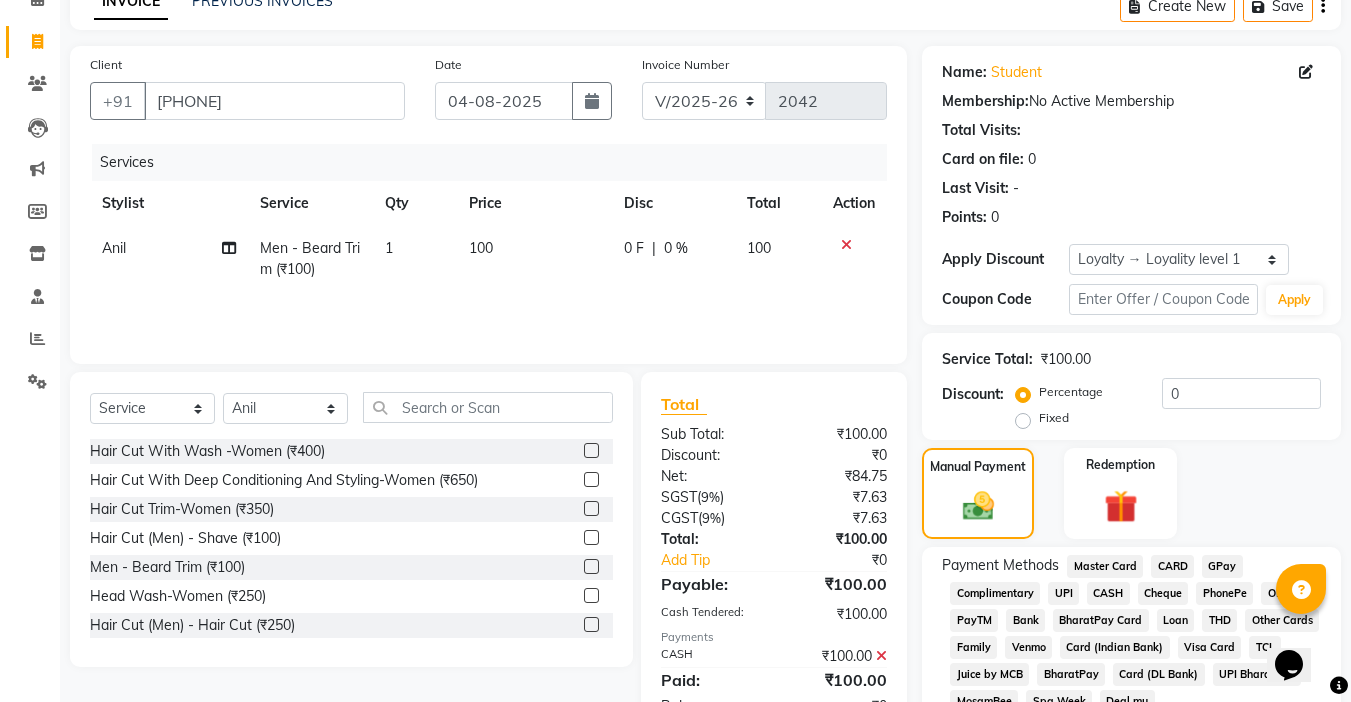 click on "CASH" 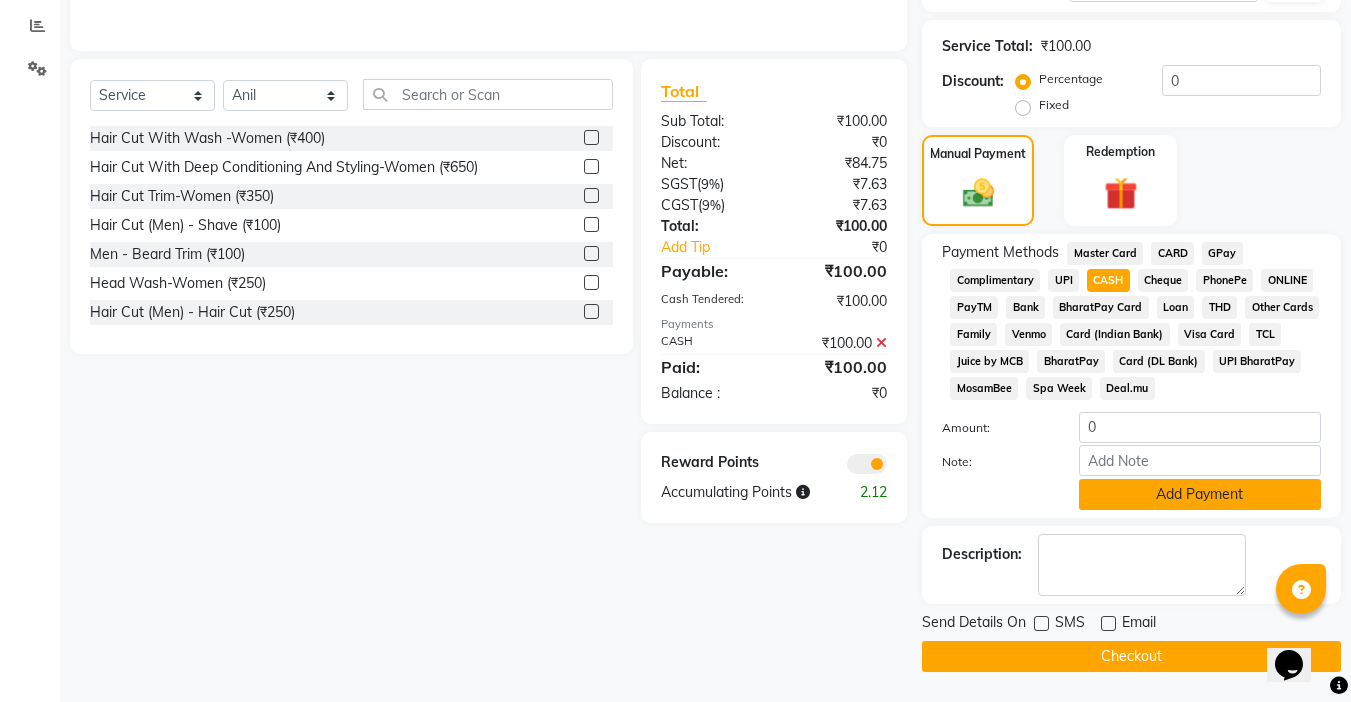 click on "Add Payment" 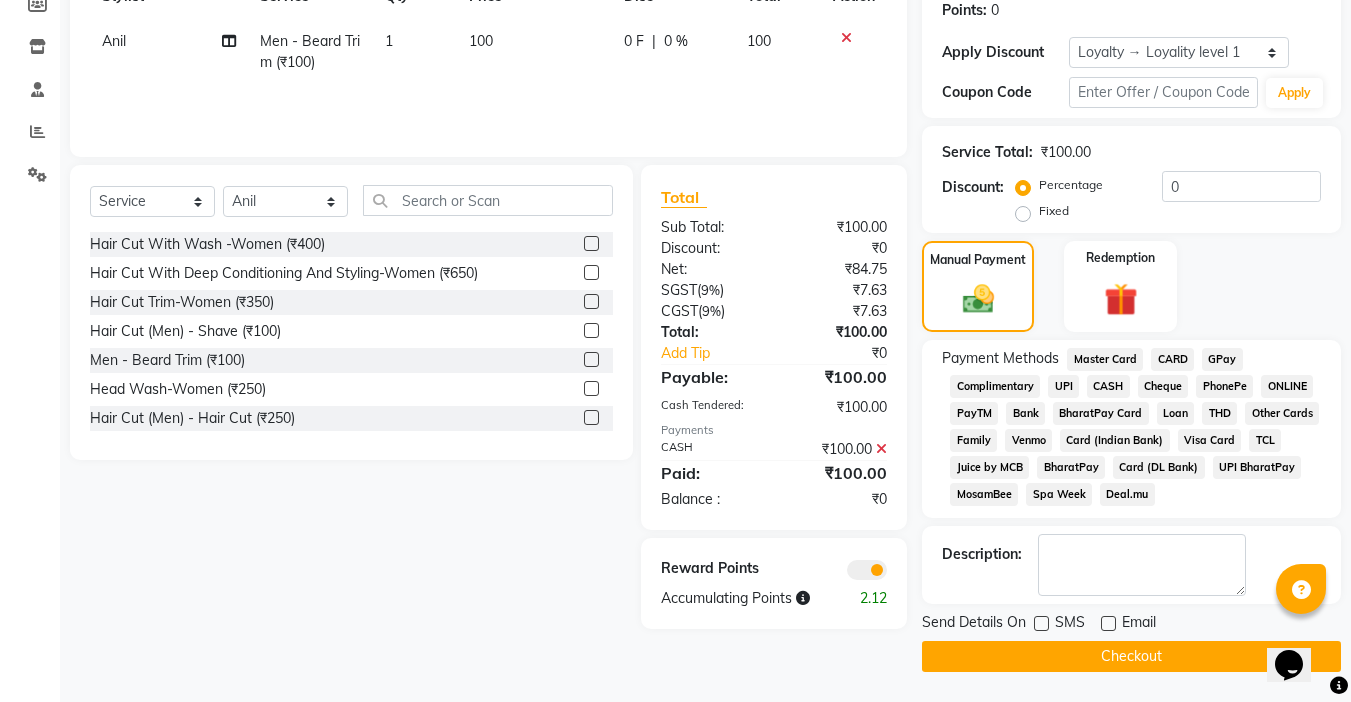 click on "Checkout" 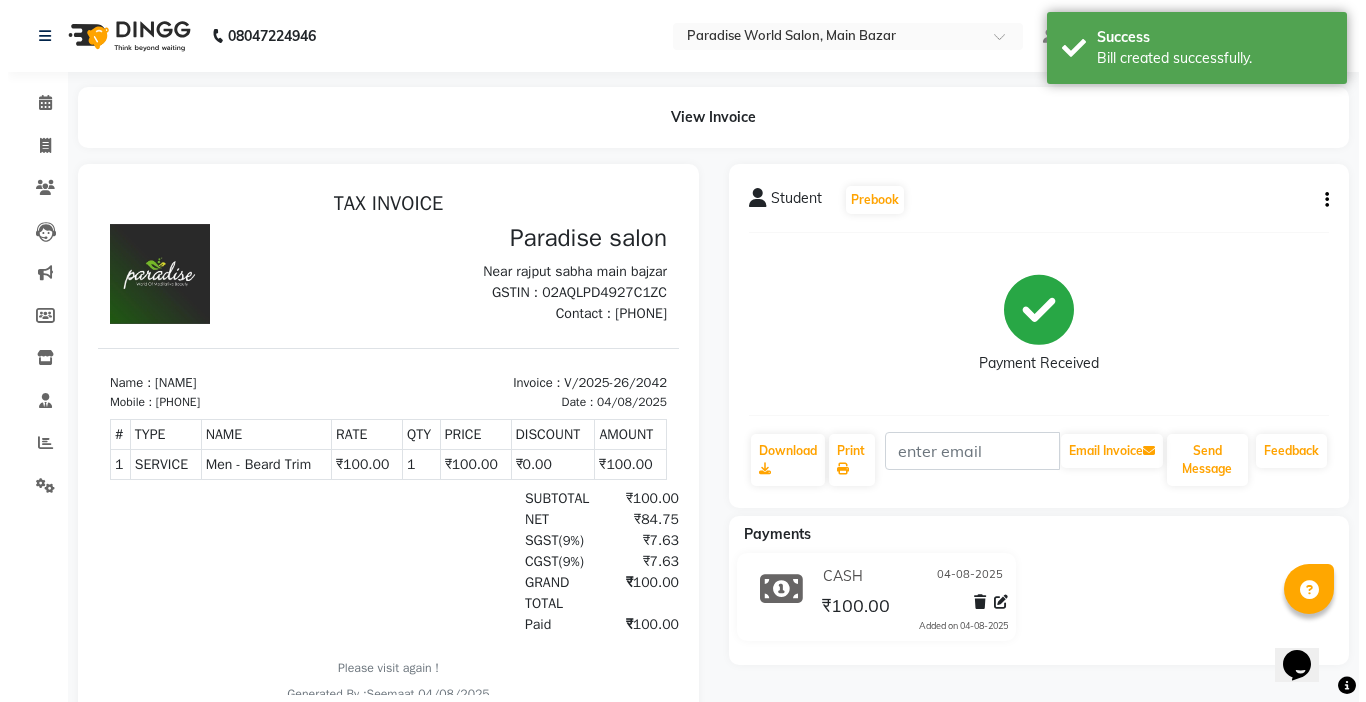 scroll, scrollTop: 0, scrollLeft: 0, axis: both 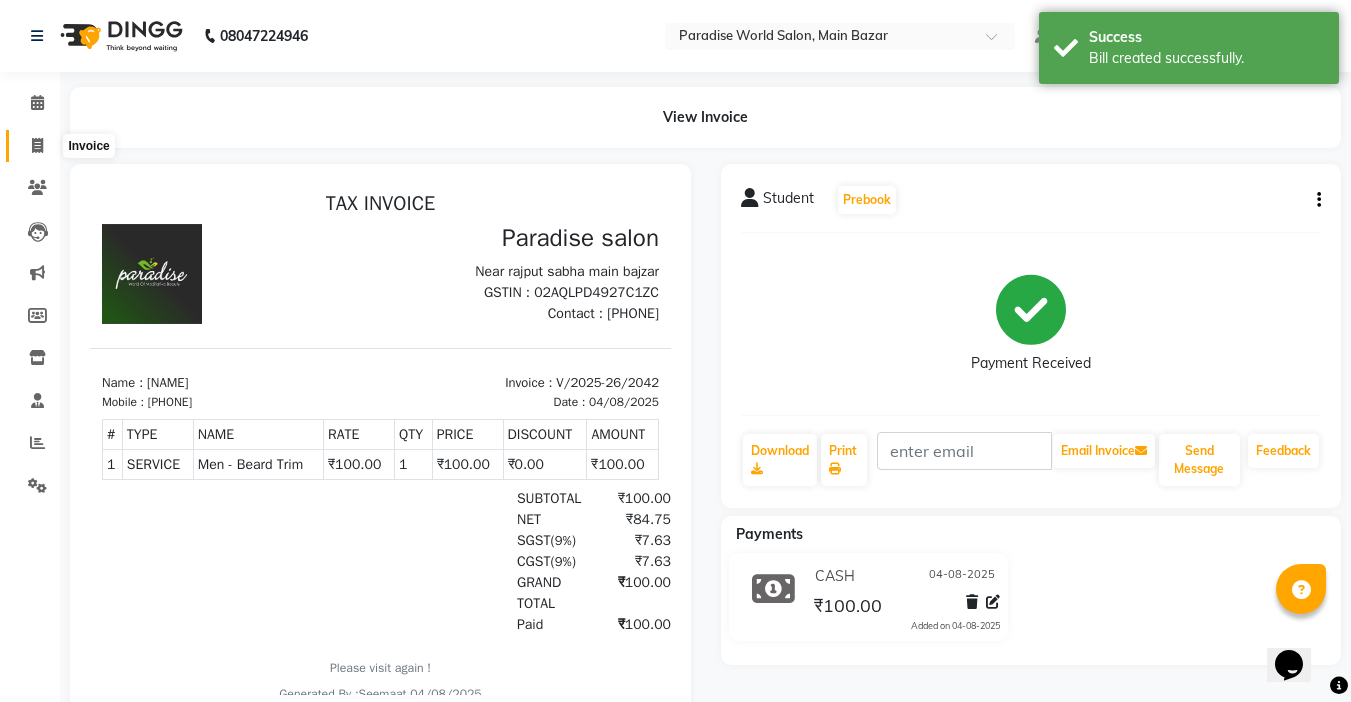 click 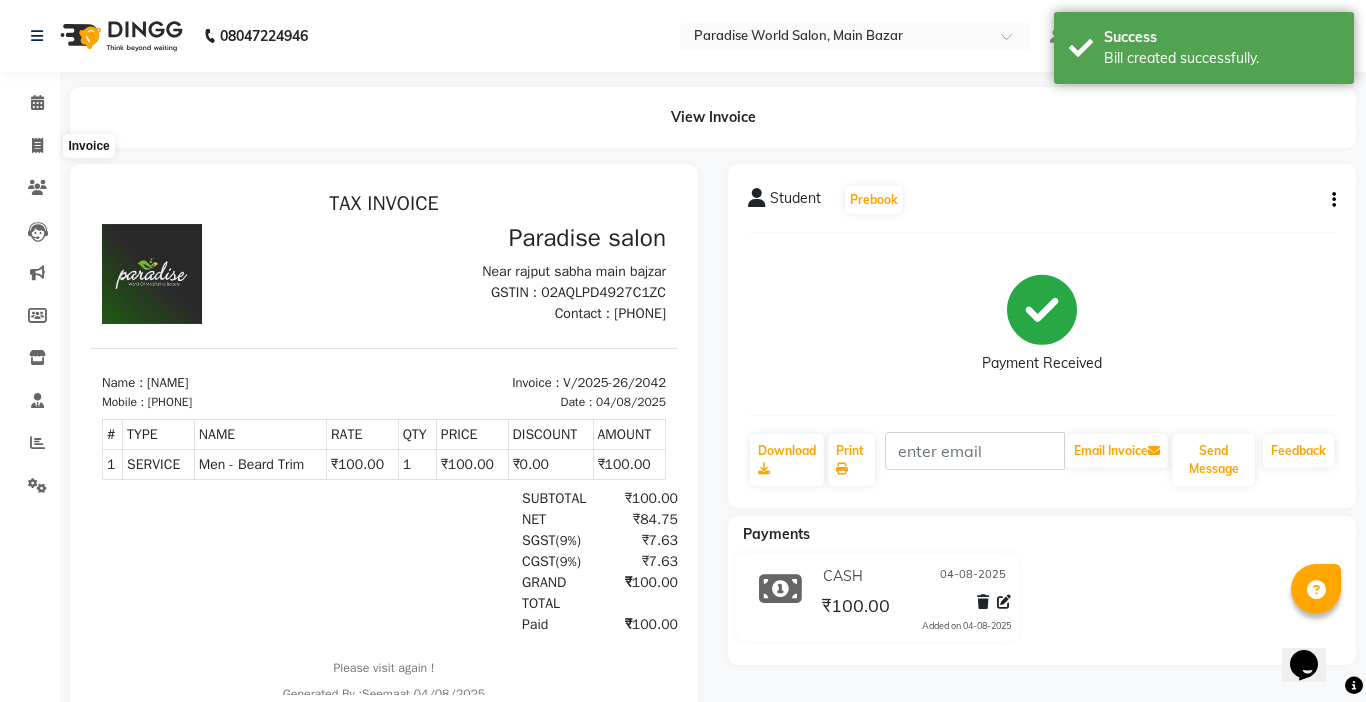 select on "4451" 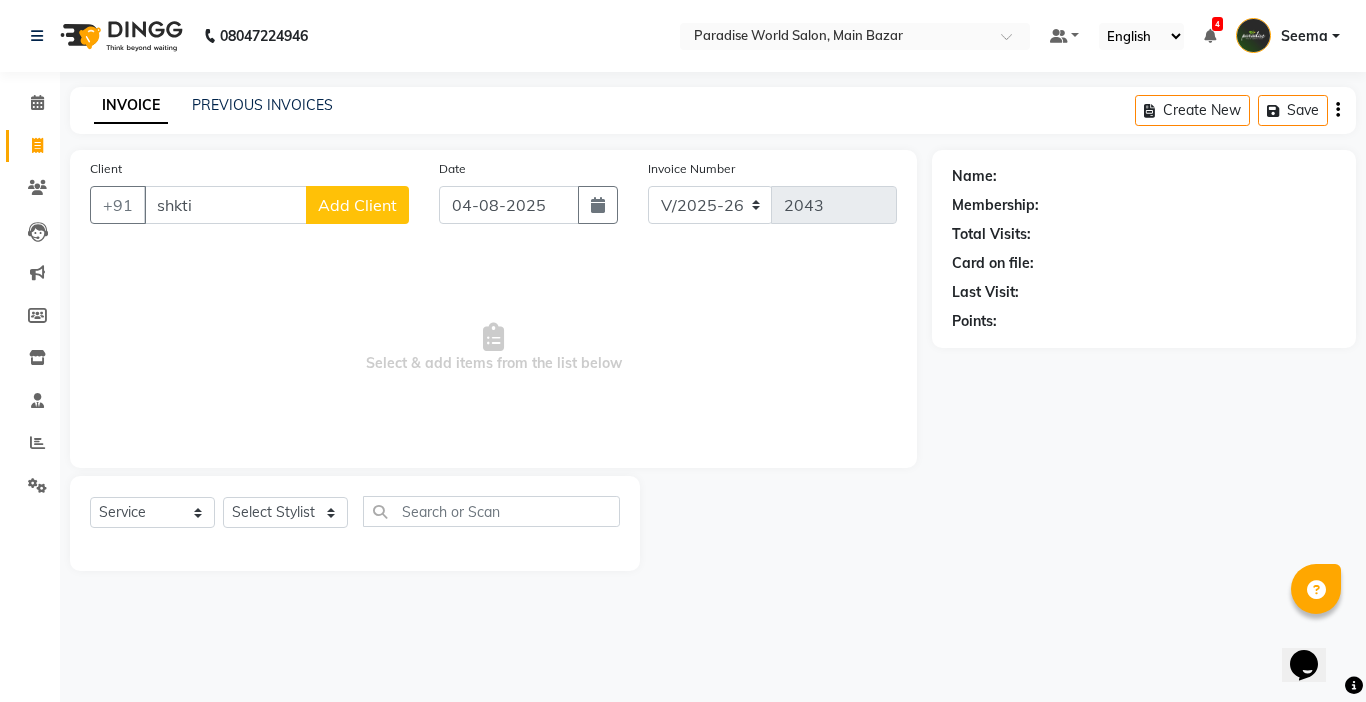 type on "shkti" 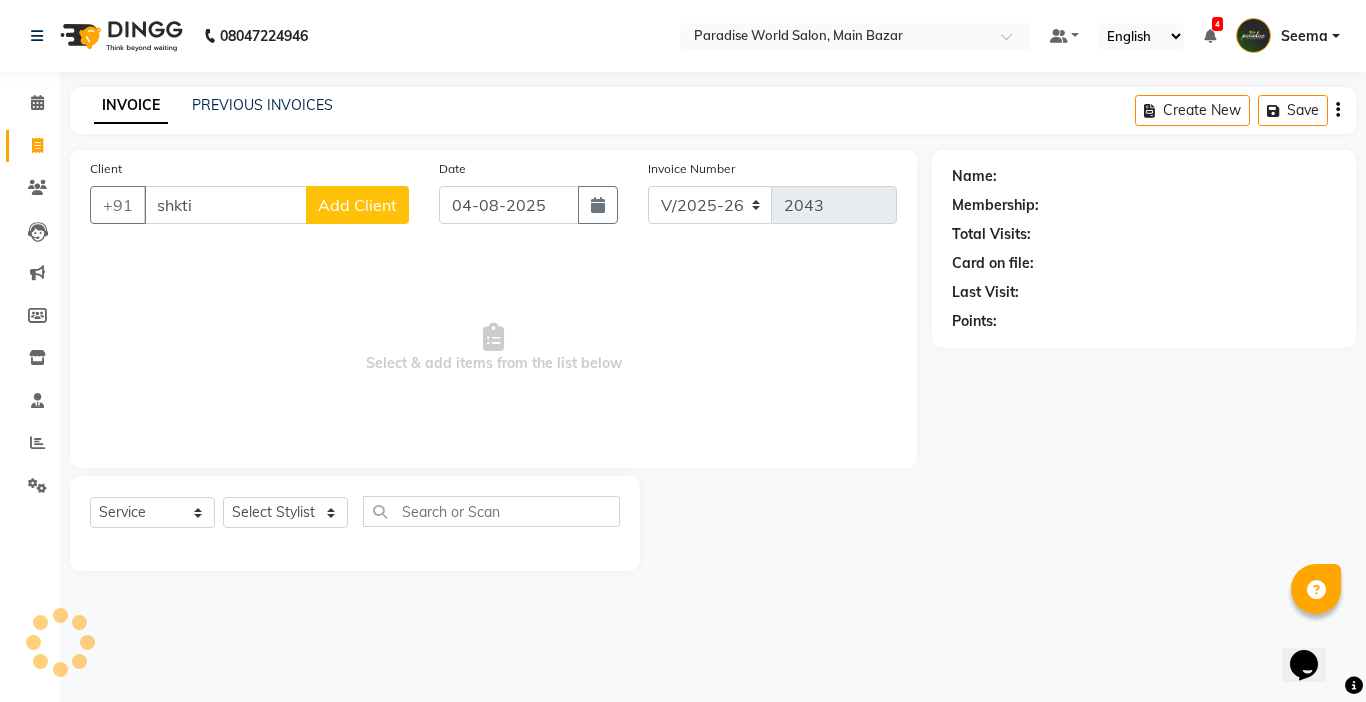 click on "Select & add items from the list below" at bounding box center [493, 348] 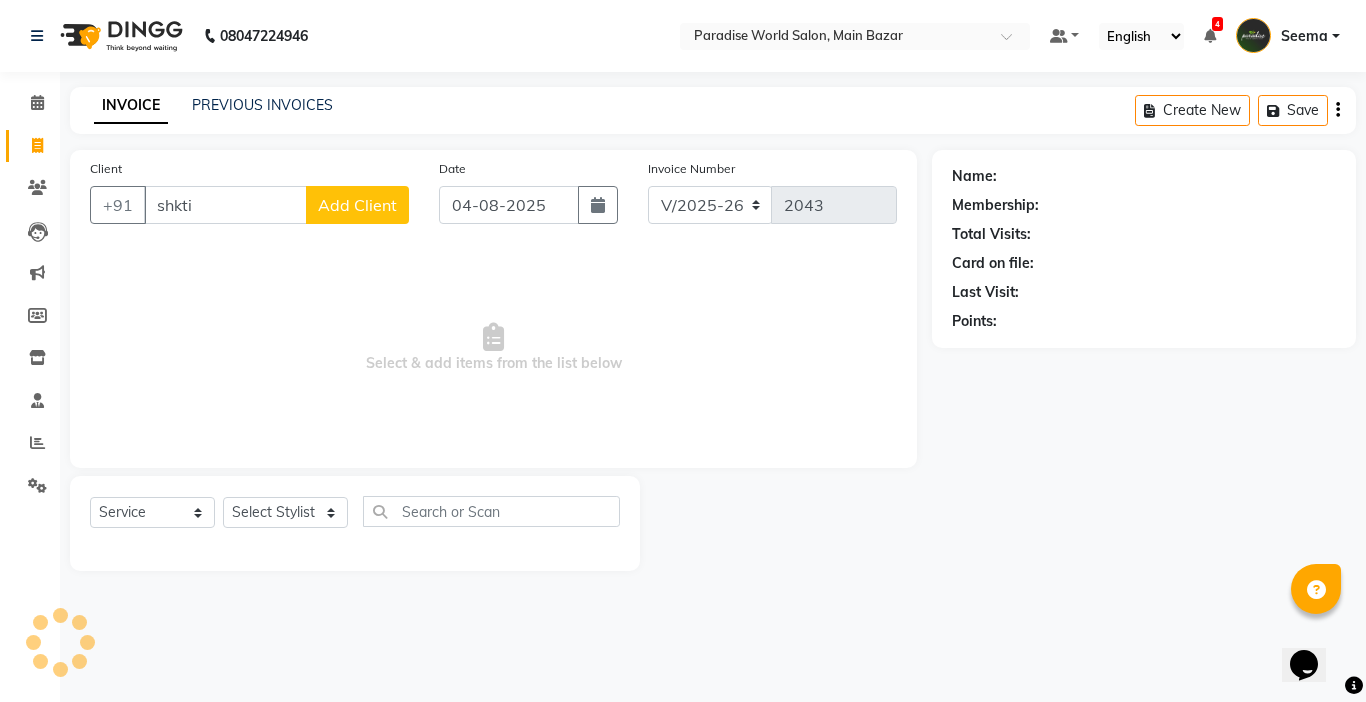 drag, startPoint x: 340, startPoint y: 303, endPoint x: 356, endPoint y: 314, distance: 19.416489 